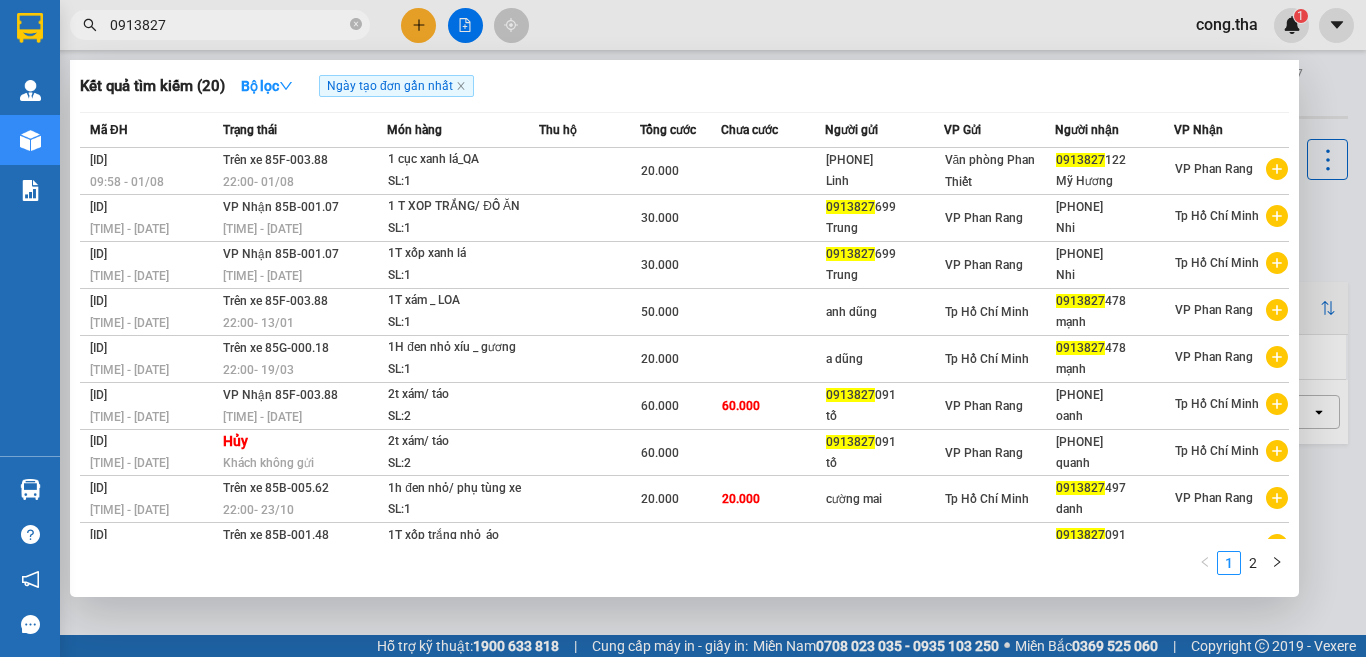 scroll, scrollTop: 0, scrollLeft: 0, axis: both 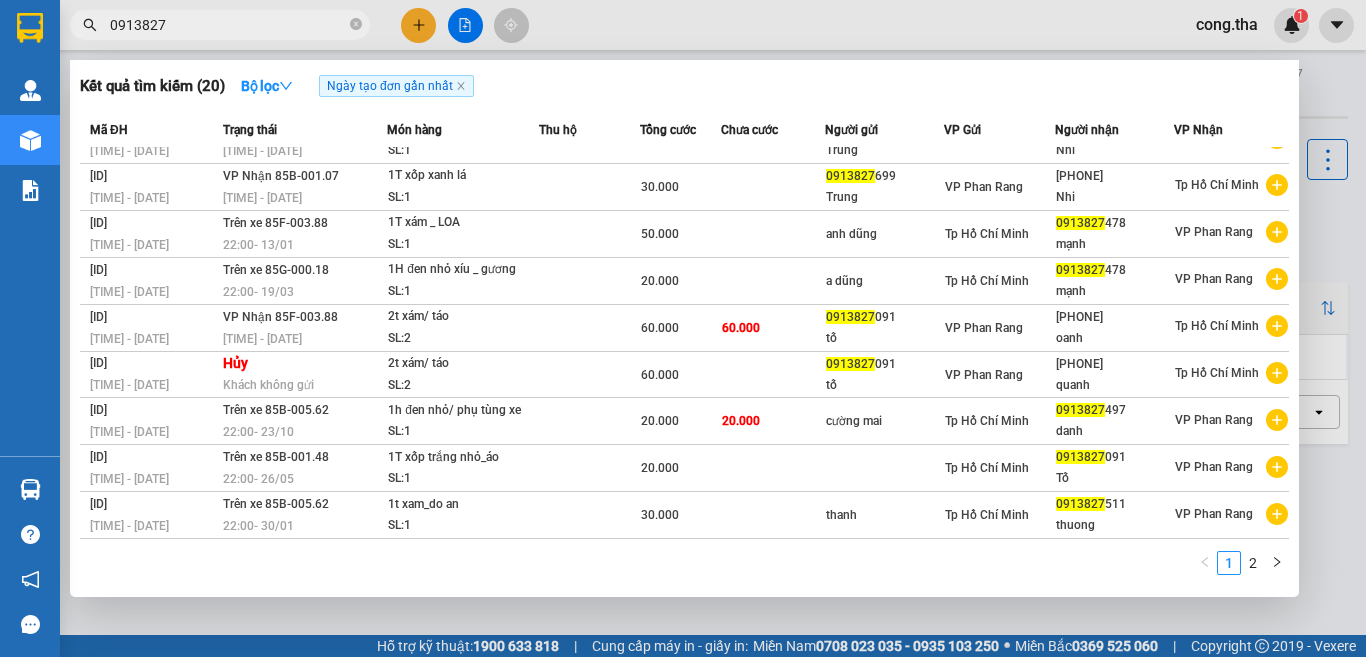 click at bounding box center [683, 328] 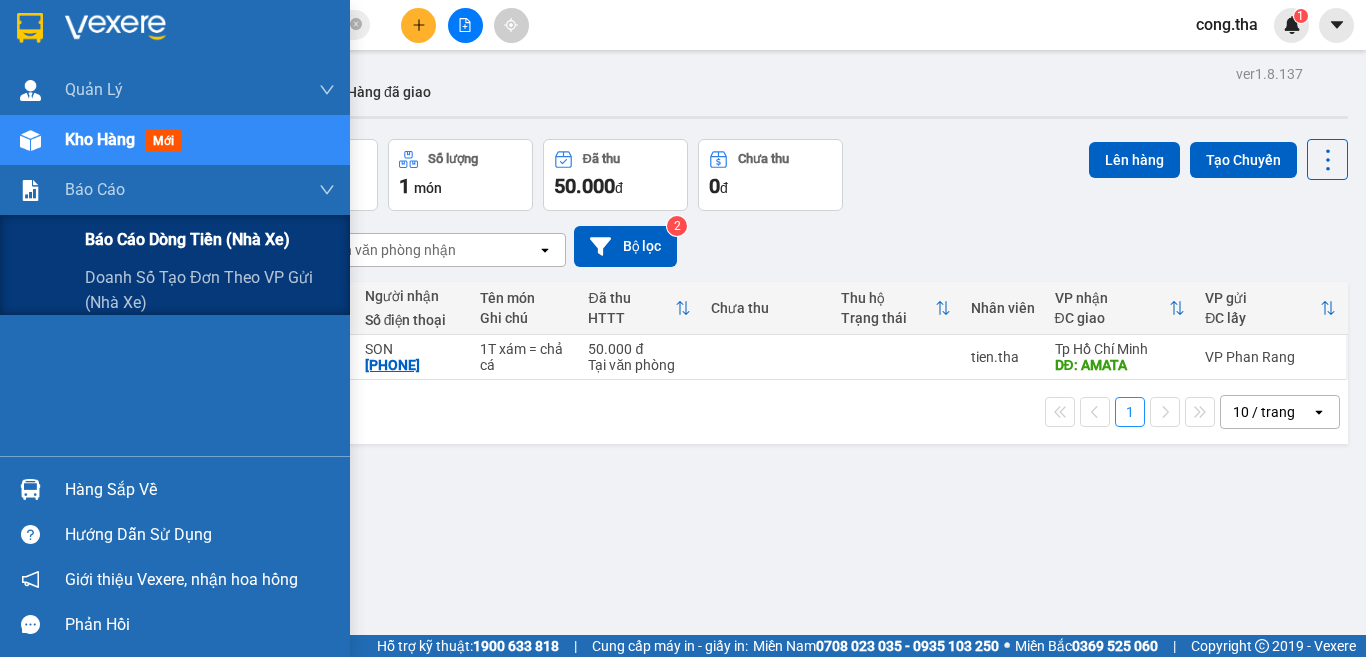 click on "Báo cáo dòng tiền (nhà xe)" at bounding box center (187, 239) 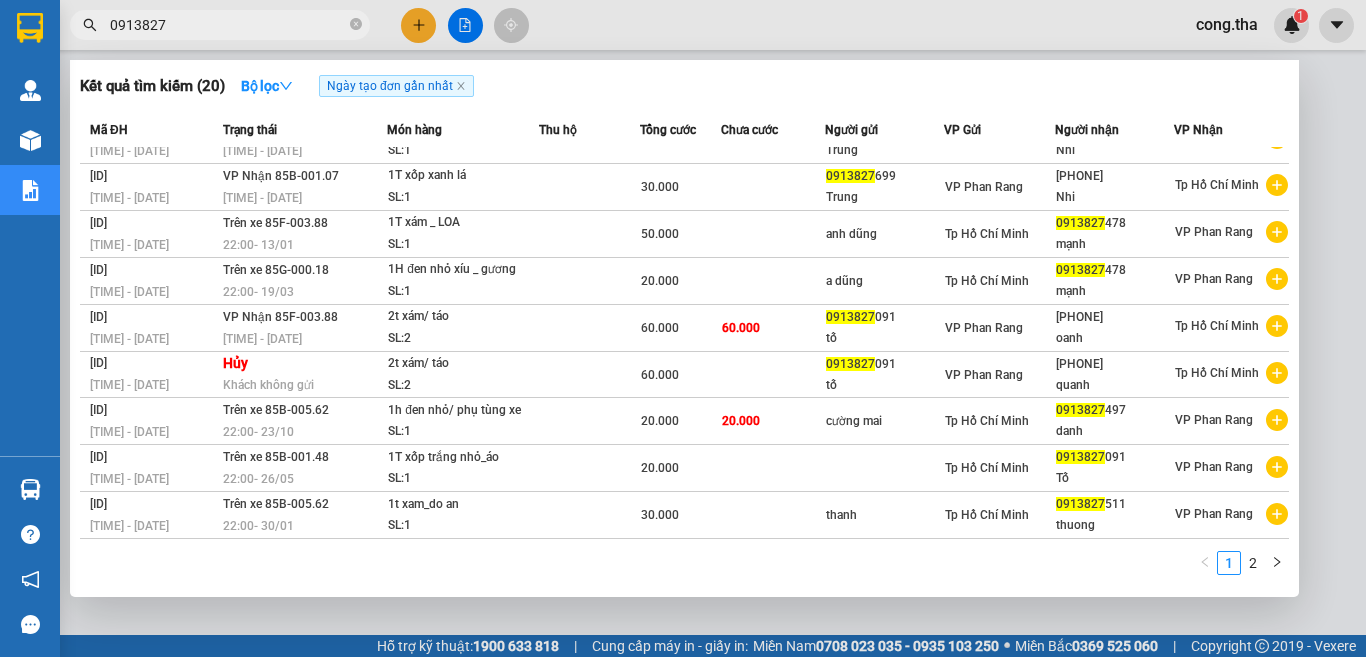 drag, startPoint x: 216, startPoint y: 29, endPoint x: 43, endPoint y: 83, distance: 181.2319 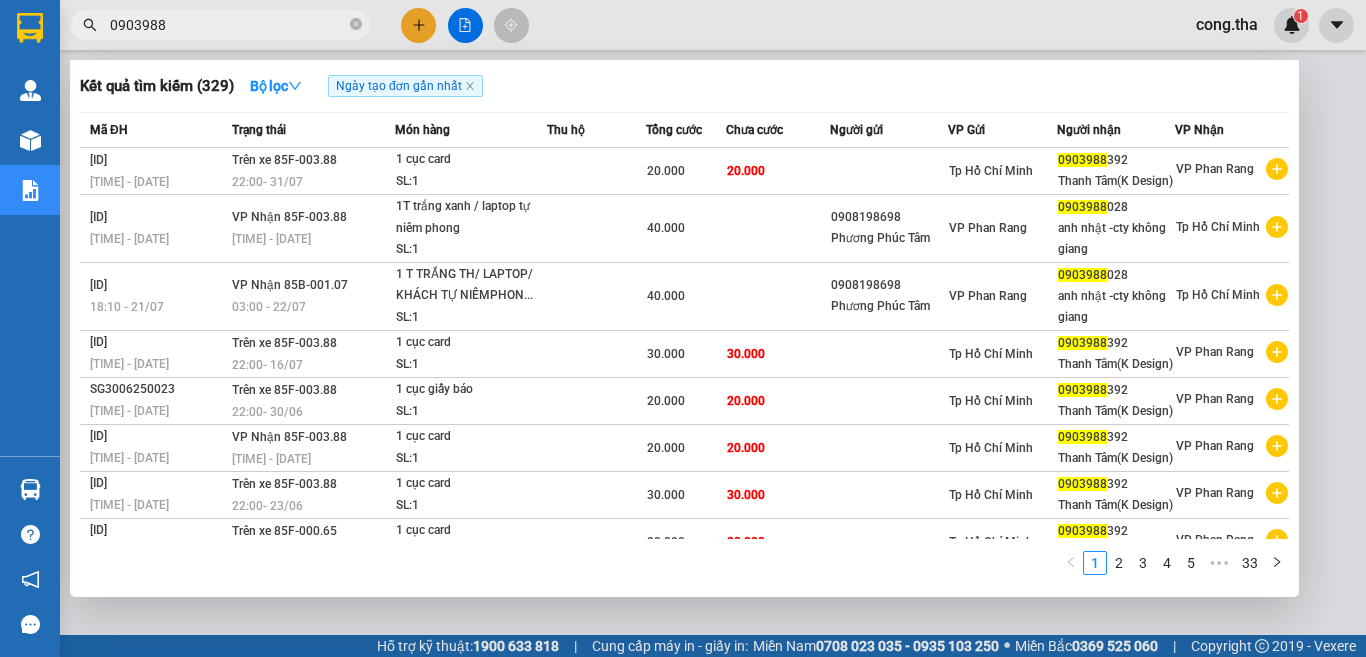 type on "0903988" 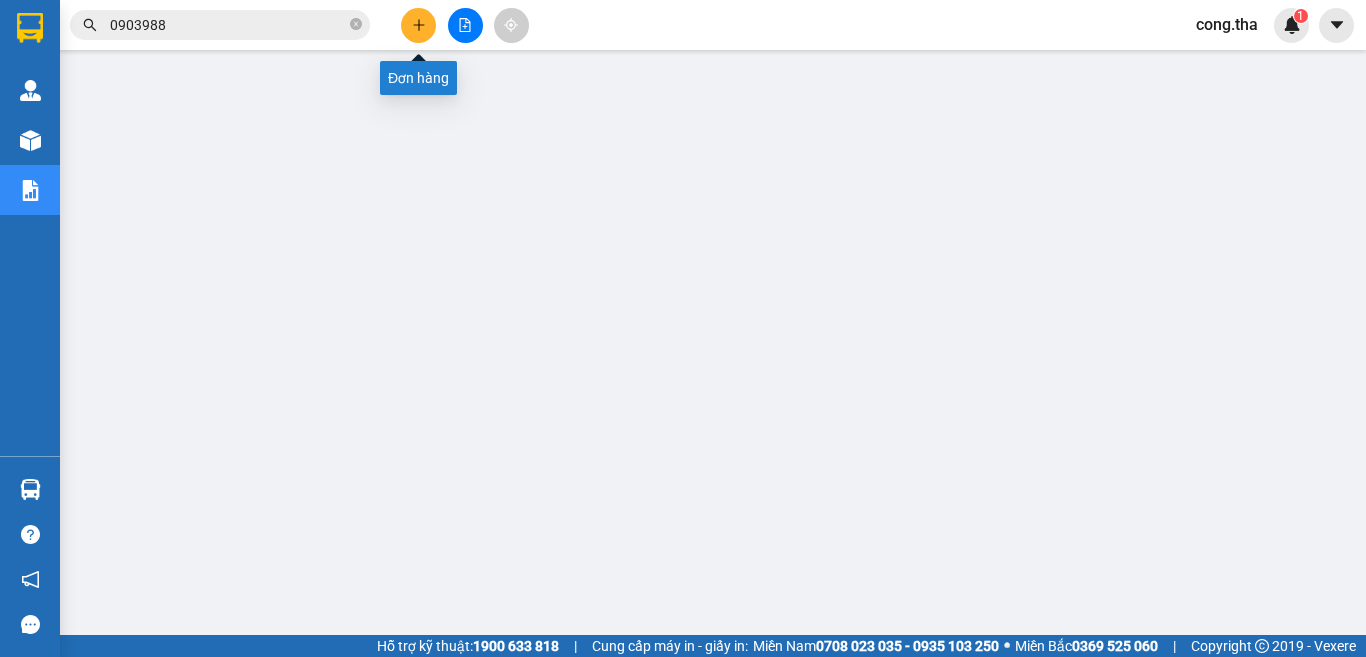 click at bounding box center (418, 25) 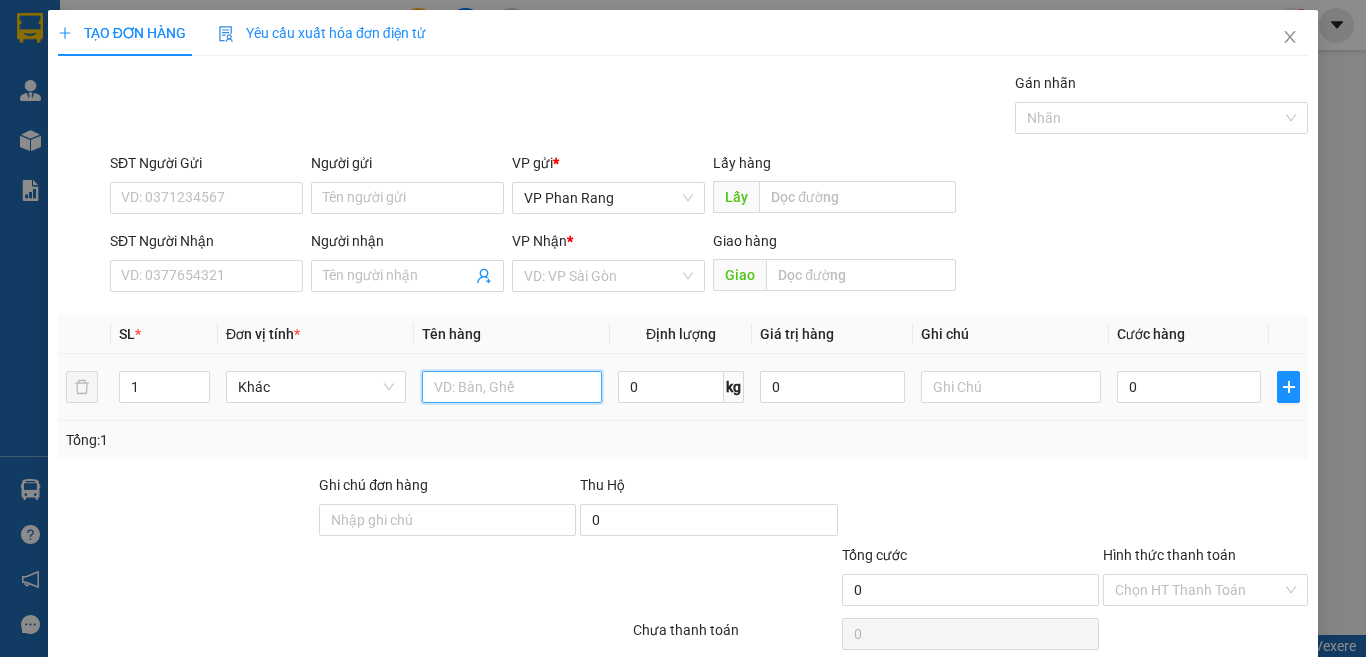 click at bounding box center [512, 387] 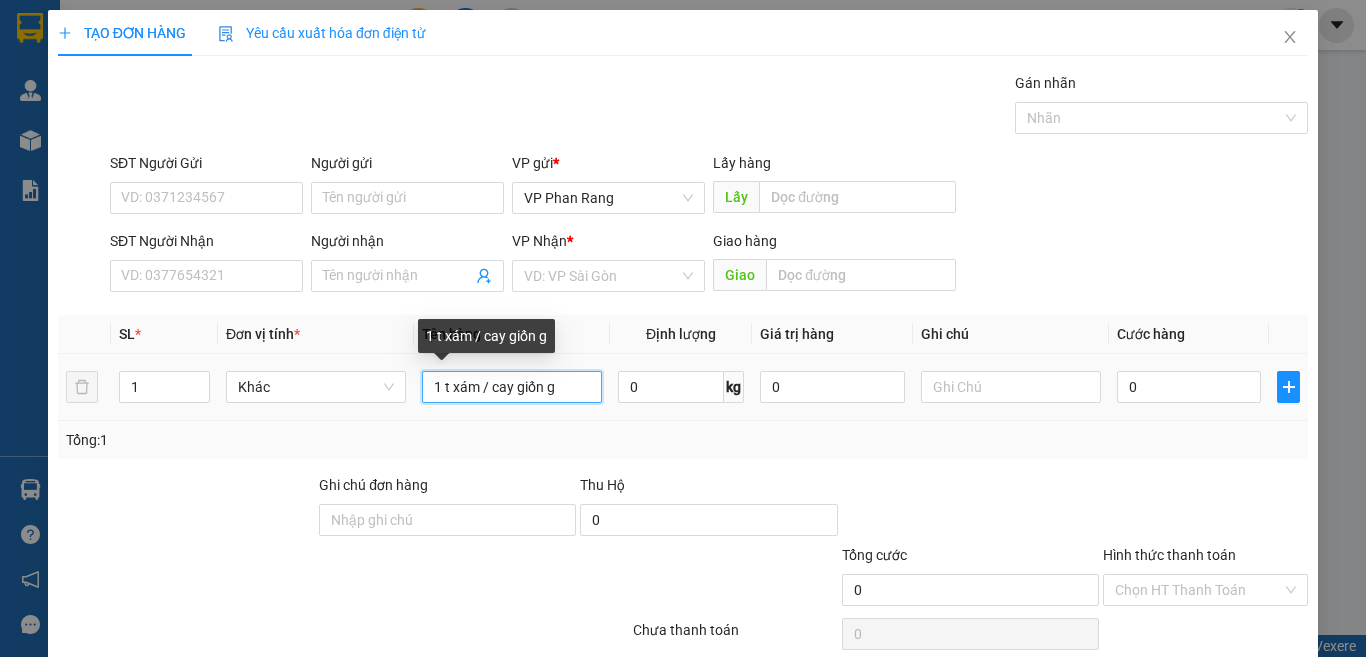click on "1 t xám / cay giốn g" at bounding box center (512, 387) 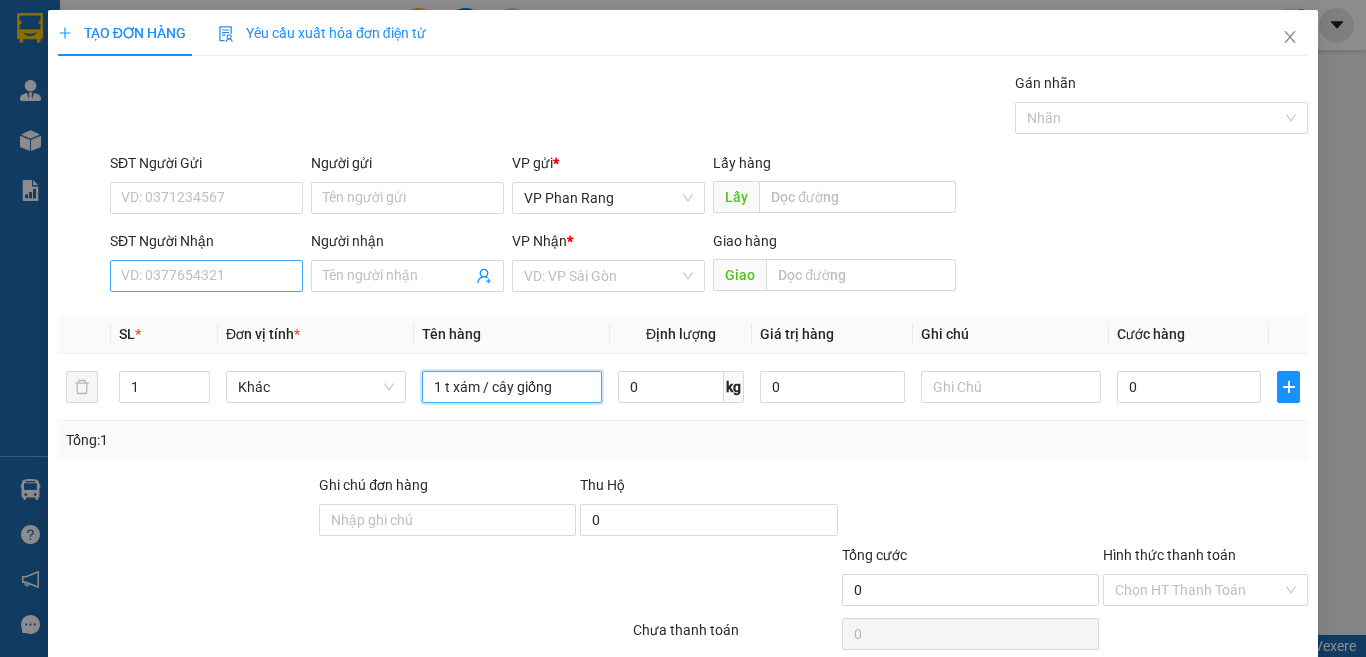 type on "1 t xám / cây giống" 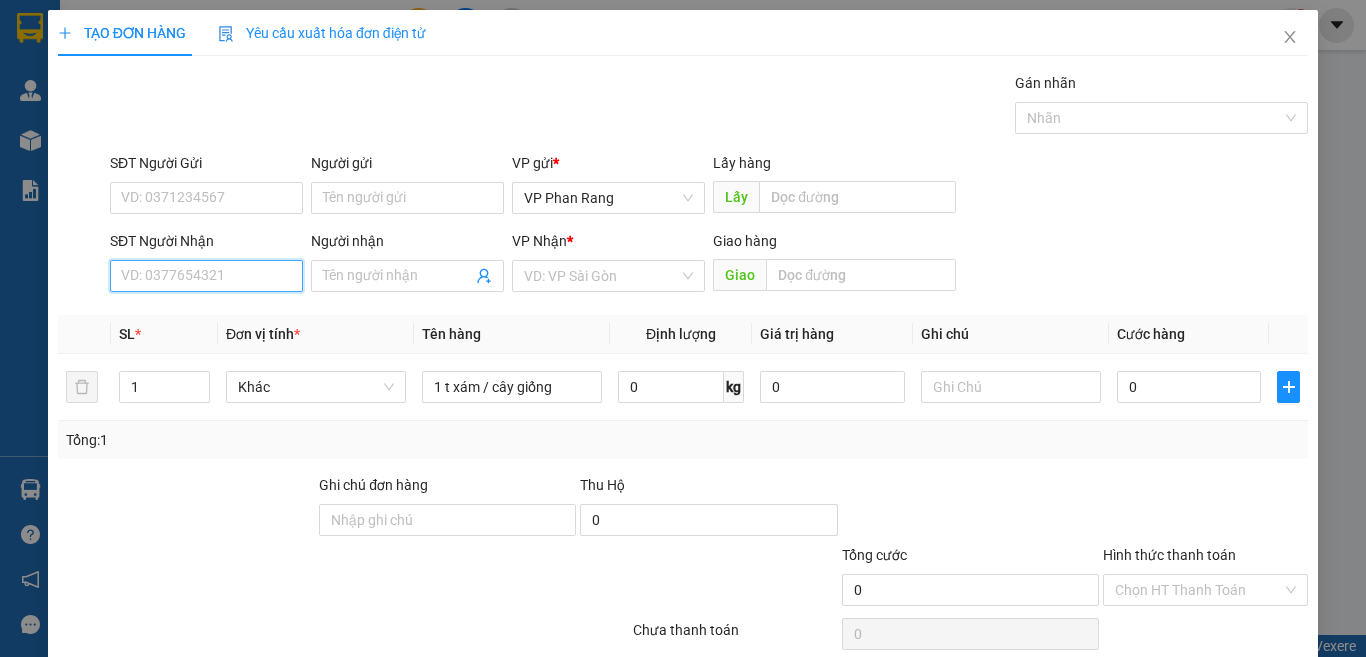 click on "SĐT Người Nhận" at bounding box center [206, 276] 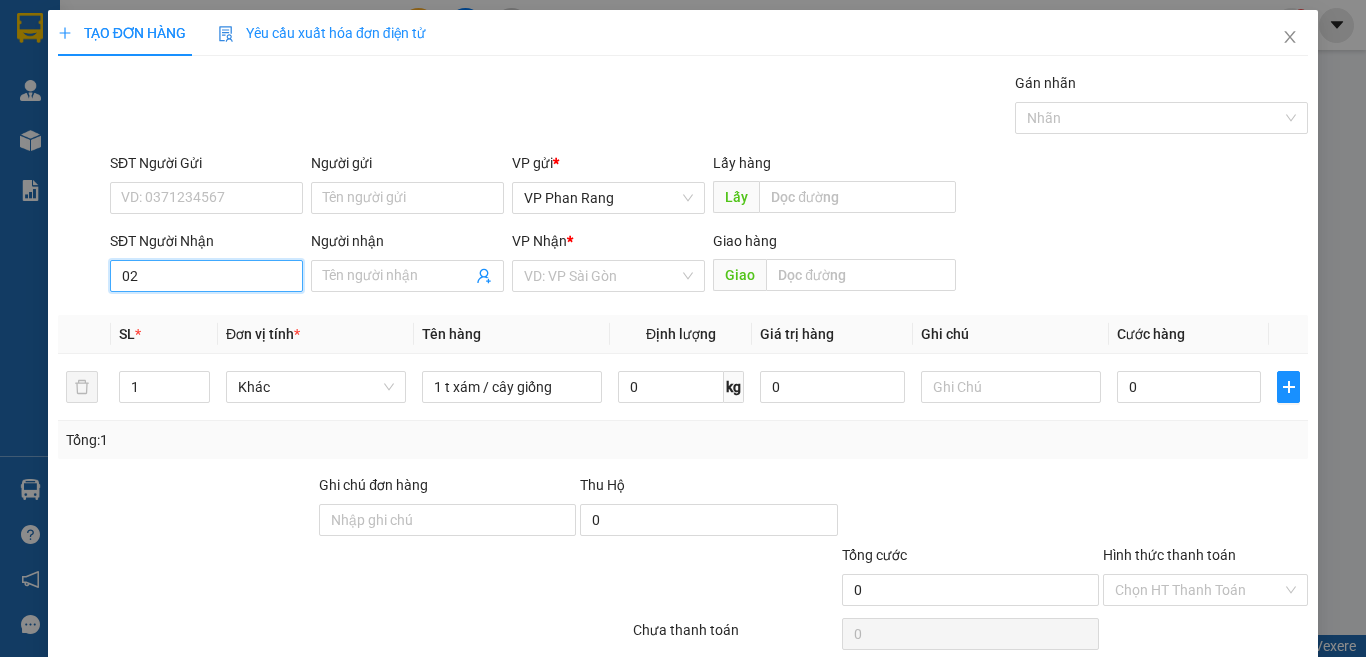 type on "0" 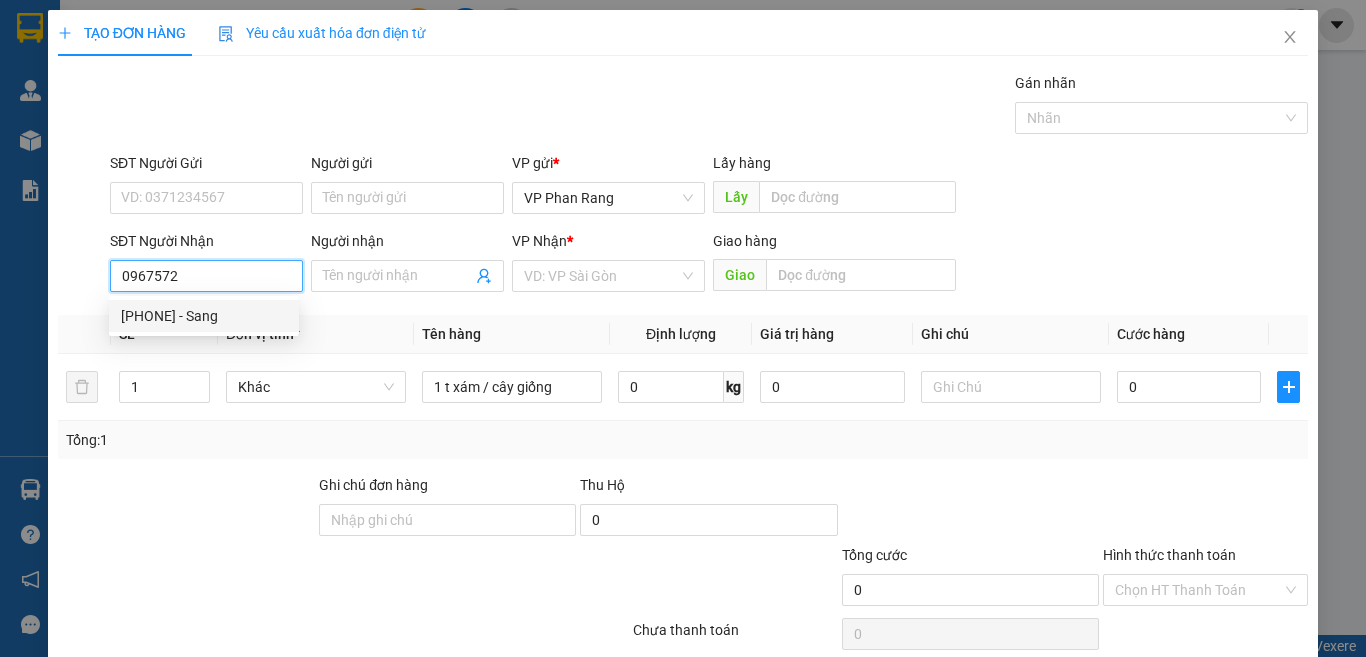 click on "[PHONE] - Sang" at bounding box center (204, 316) 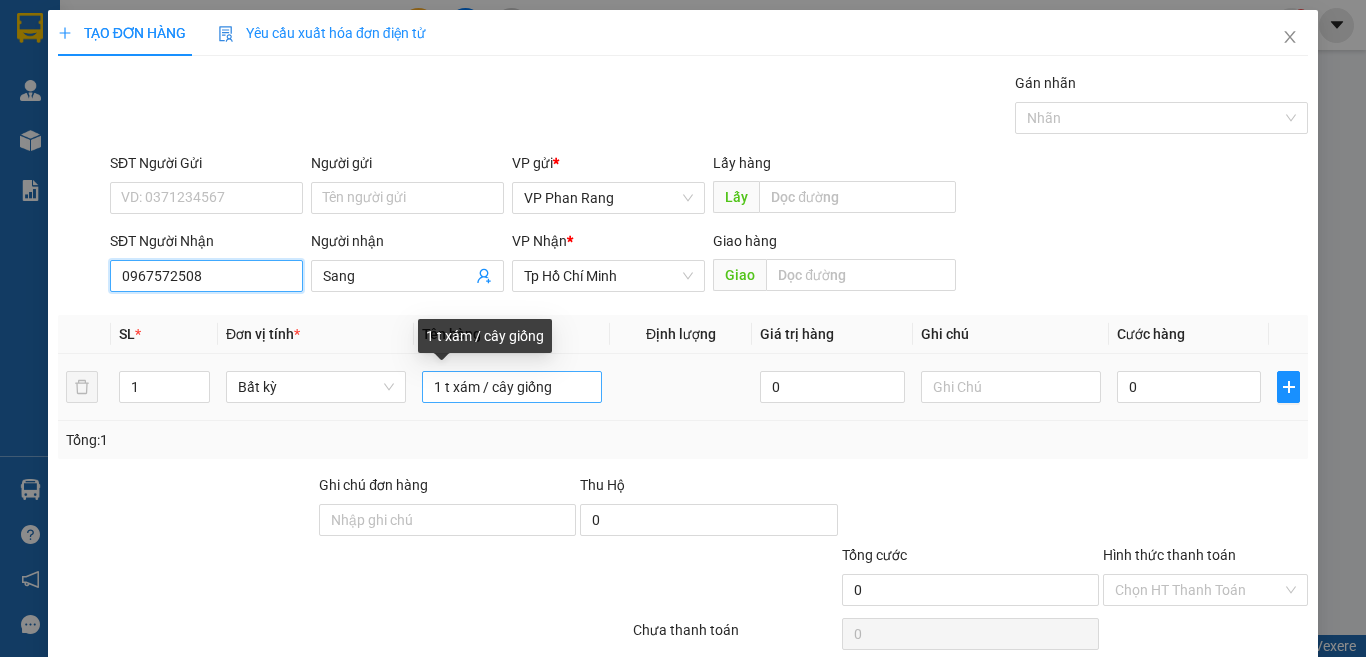 type on "0967572508" 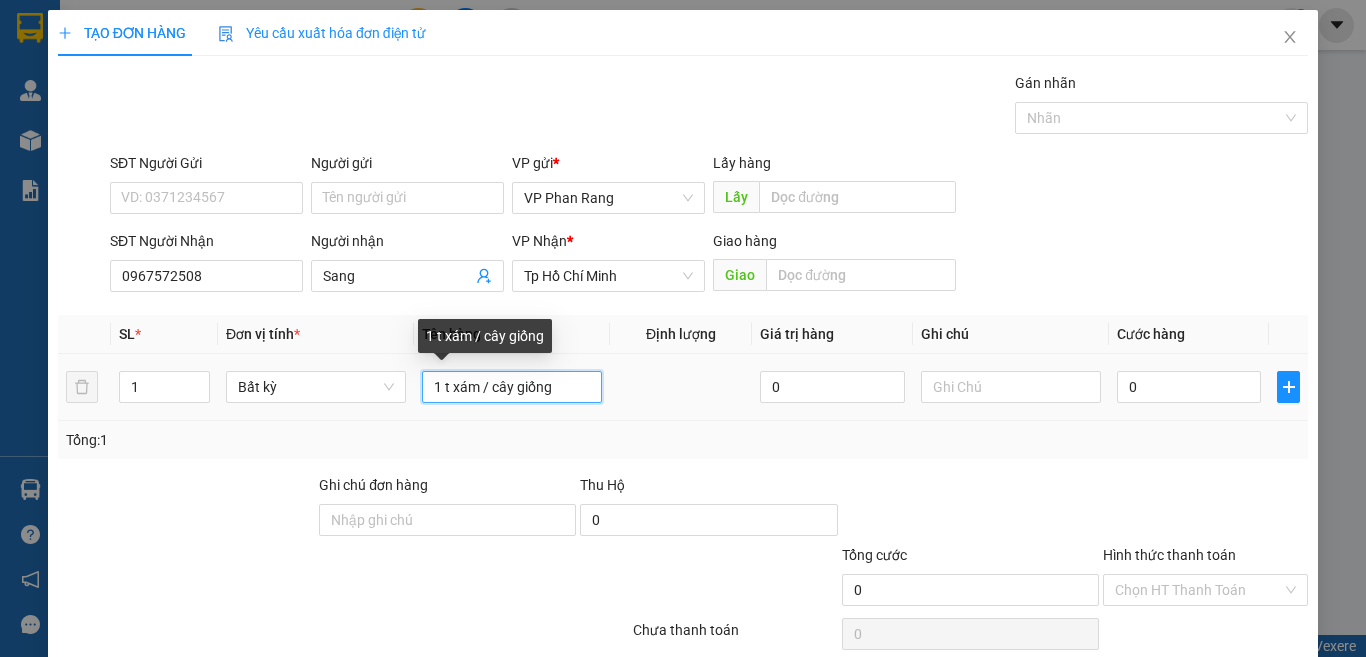 click on "1 t xám / cây giống" at bounding box center (512, 387) 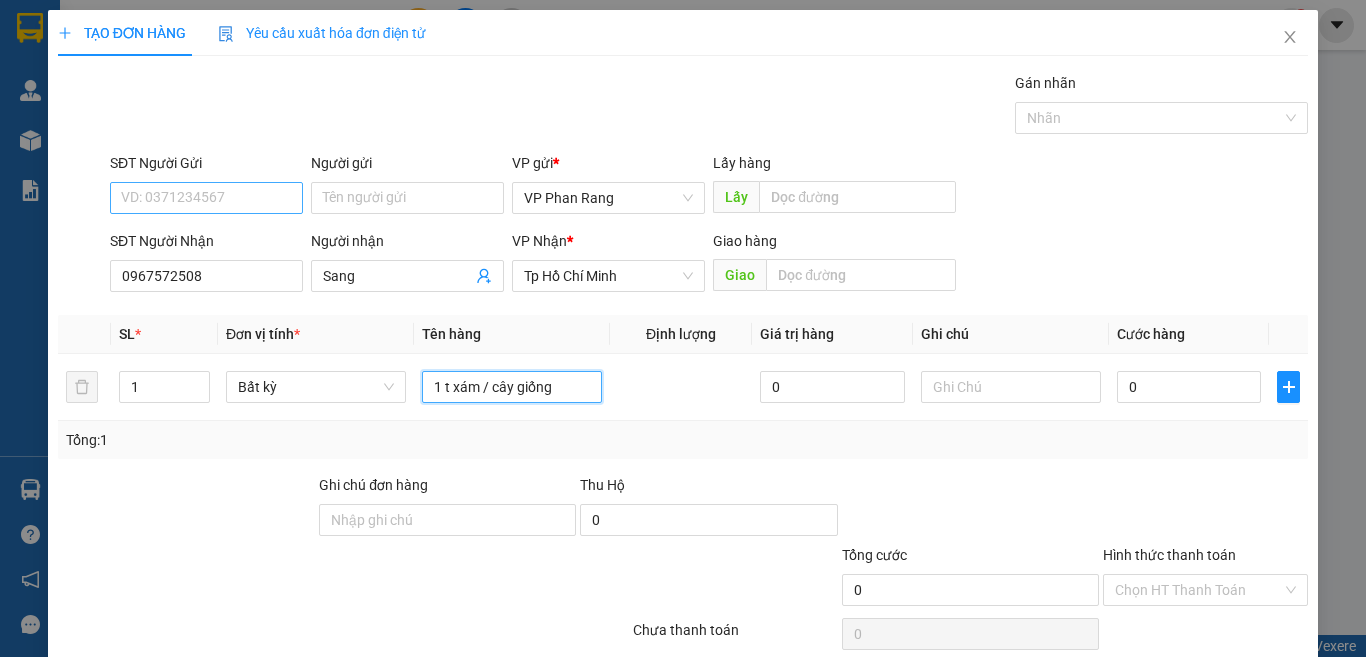 type on "1 t xám / cây giống" 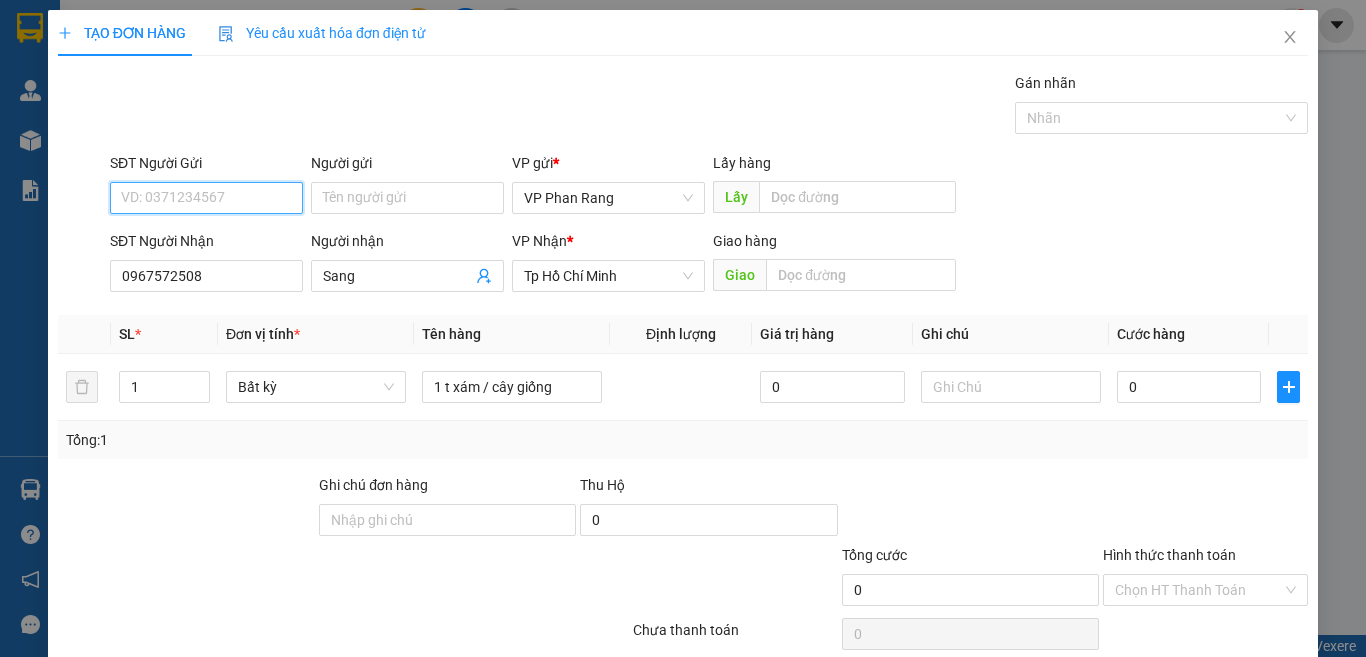 click on "SĐT Người Gửi" at bounding box center (206, 198) 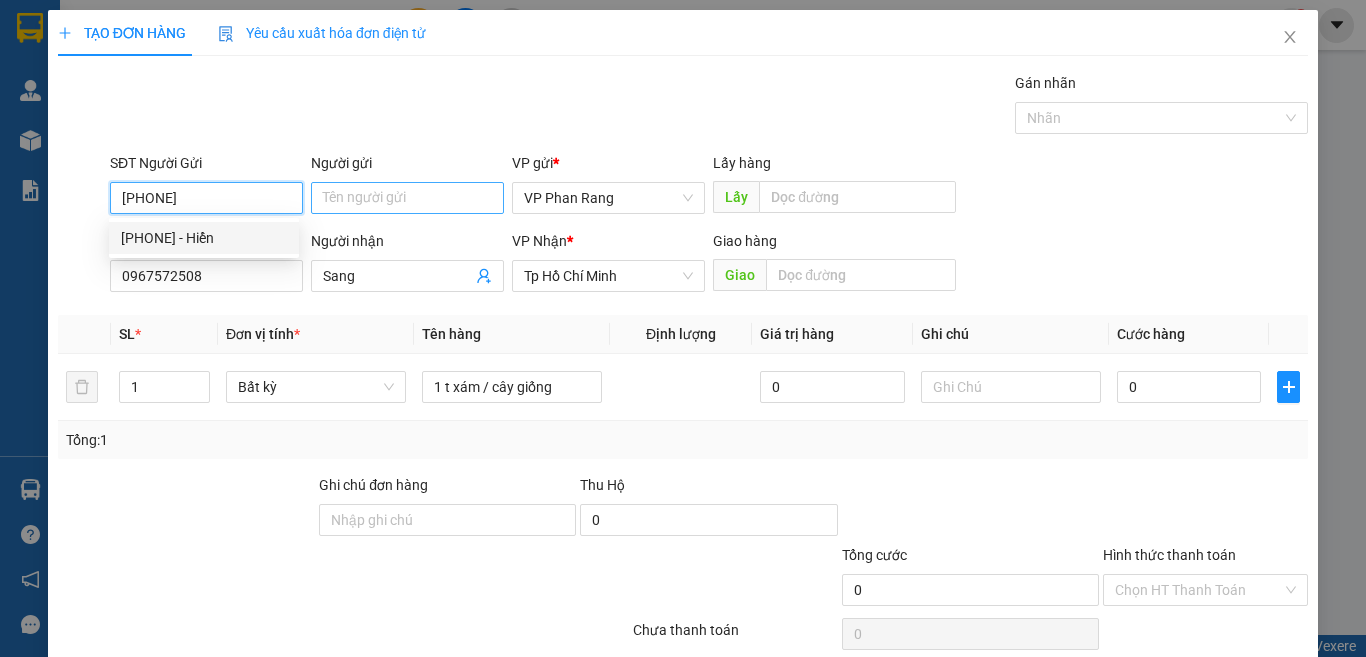 type on "[PHONE]" 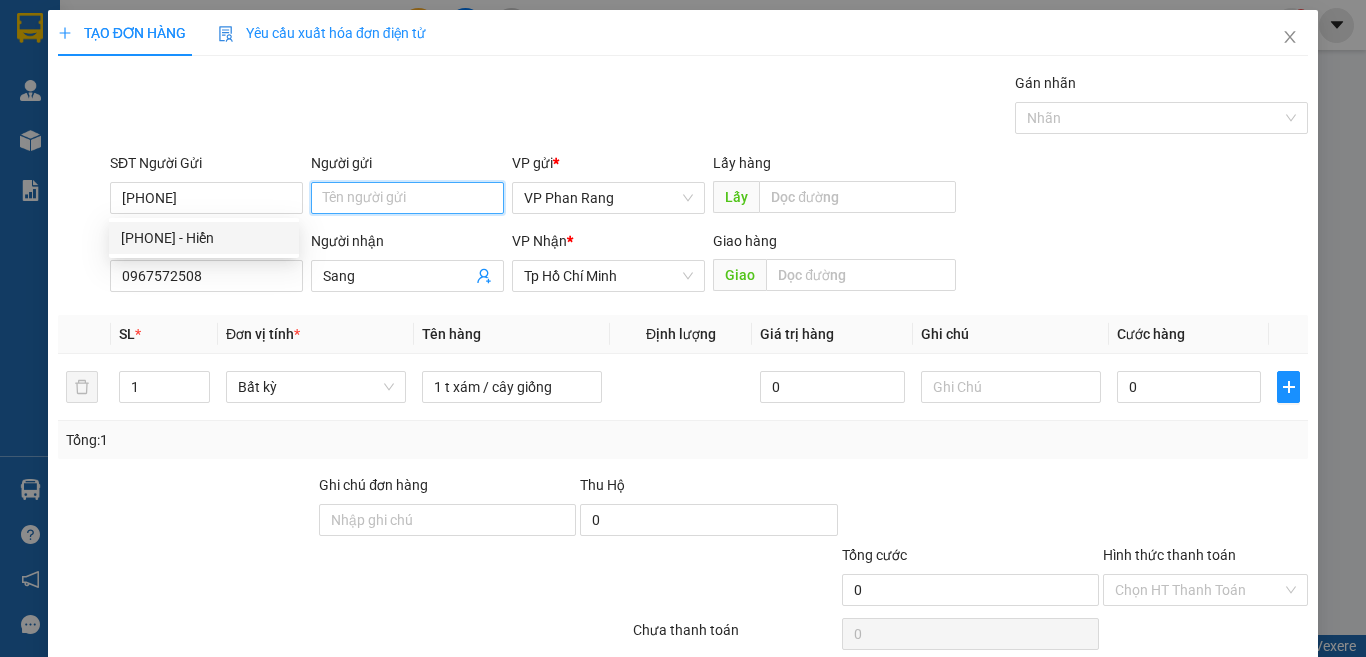 click on "Người gửi" at bounding box center (407, 198) 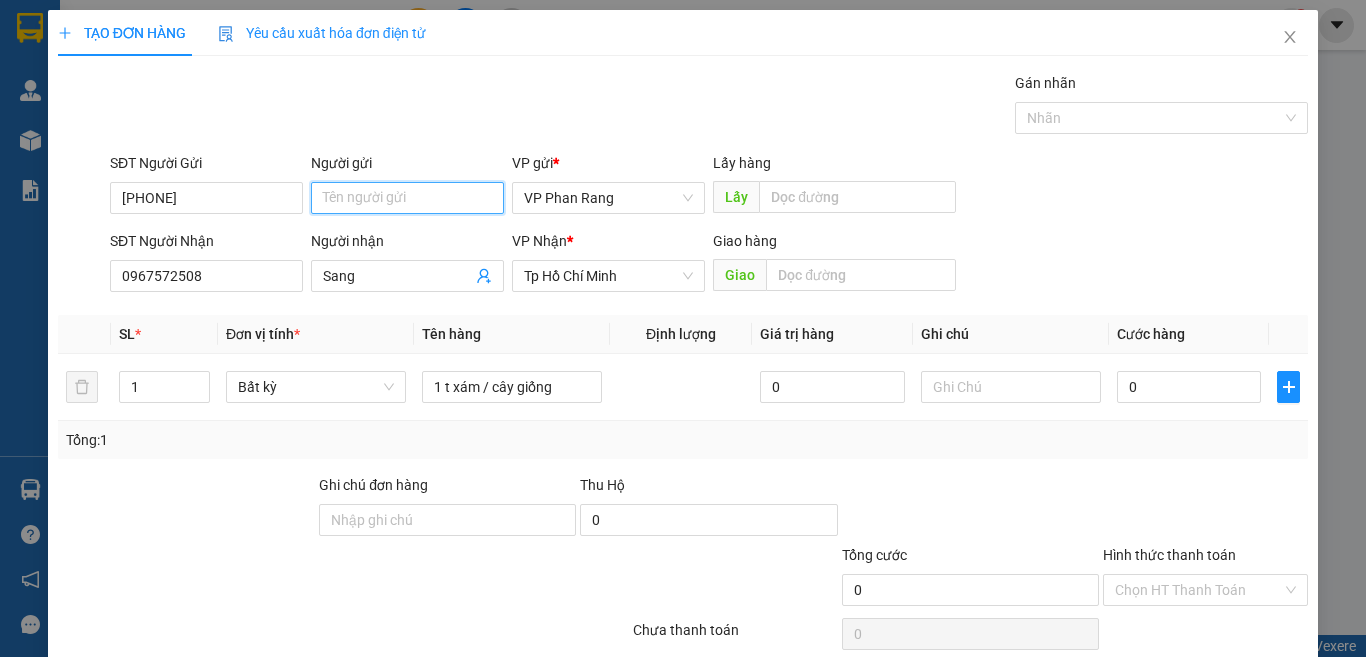 click on "Người gửi" at bounding box center [407, 198] 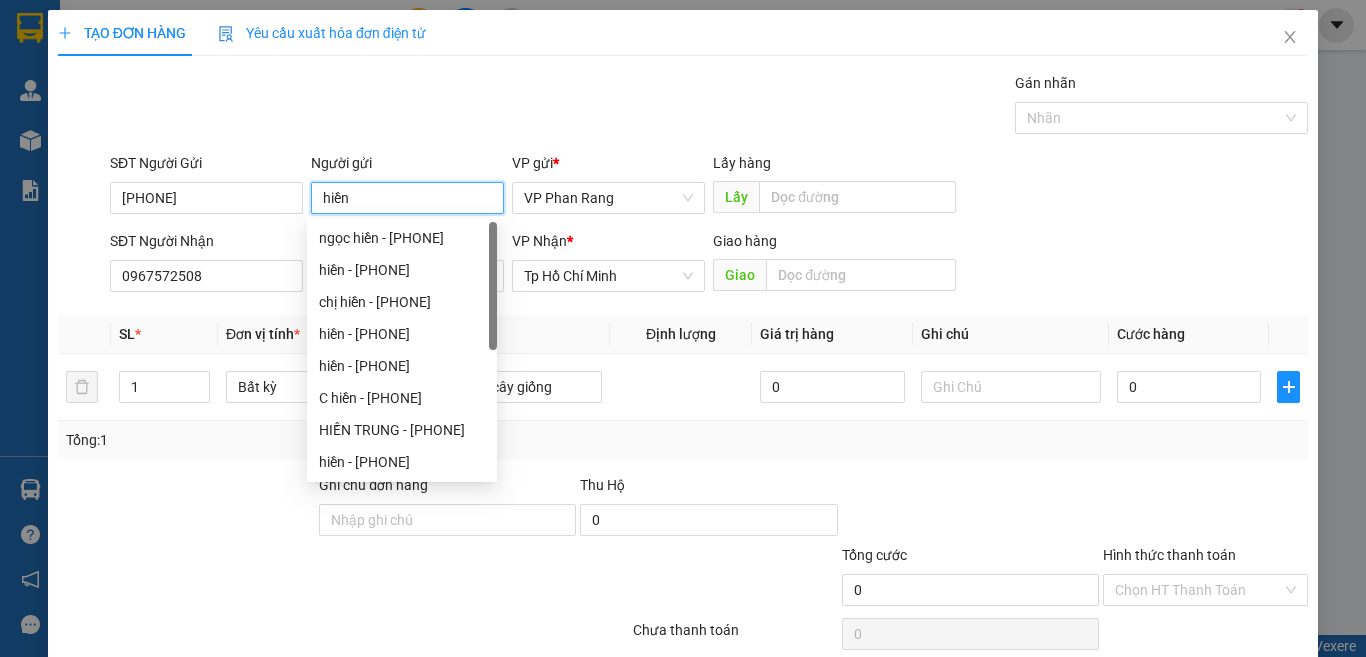 drag, startPoint x: 358, startPoint y: 196, endPoint x: 331, endPoint y: 202, distance: 27.658634 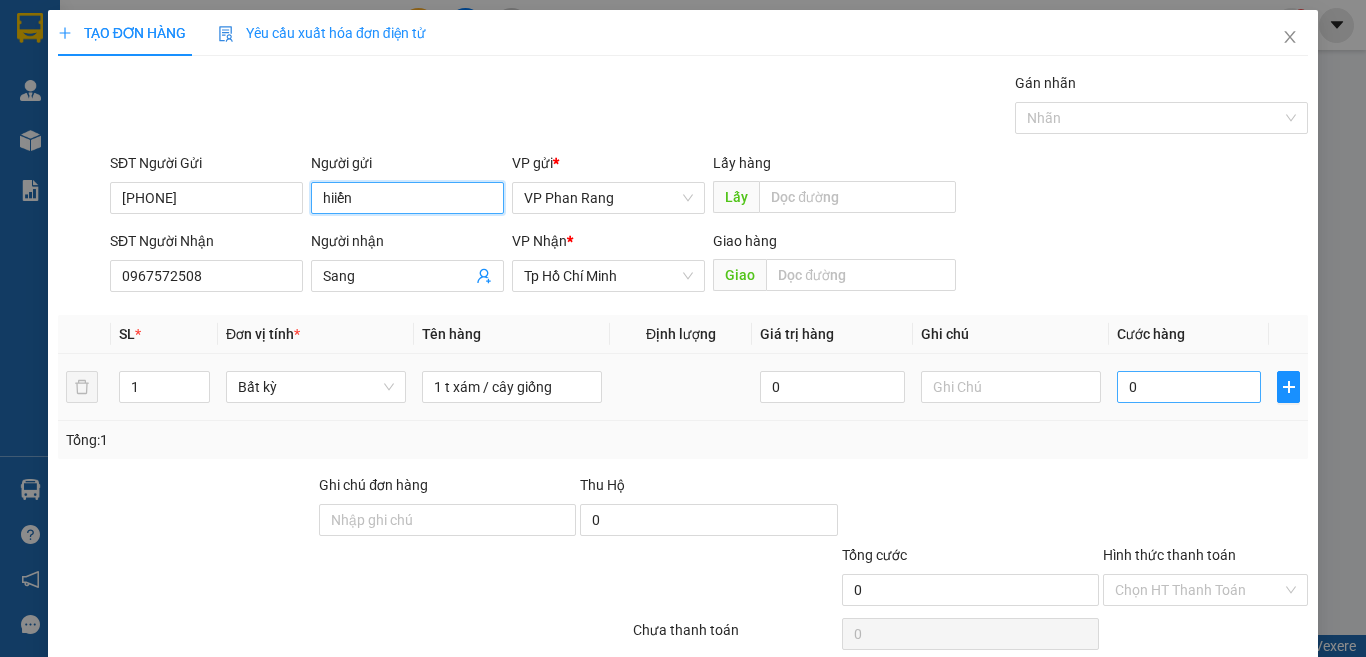 type on "hiiển" 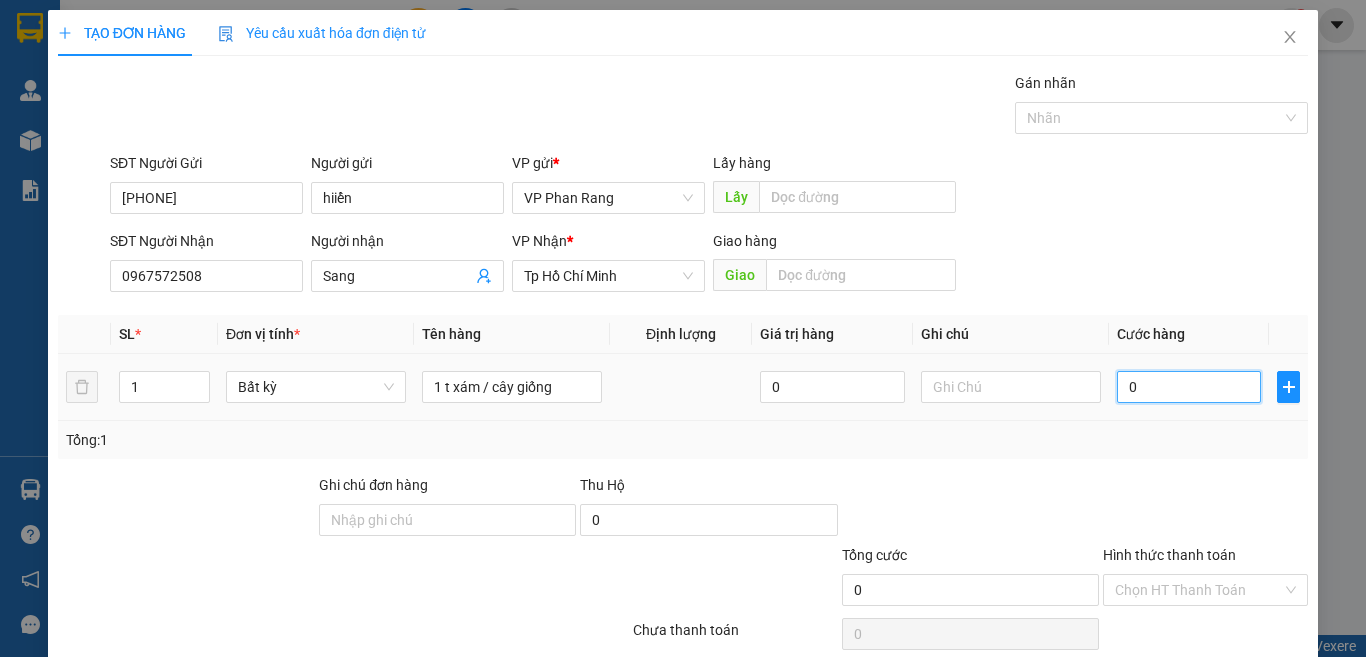 click on "0" at bounding box center (1189, 387) 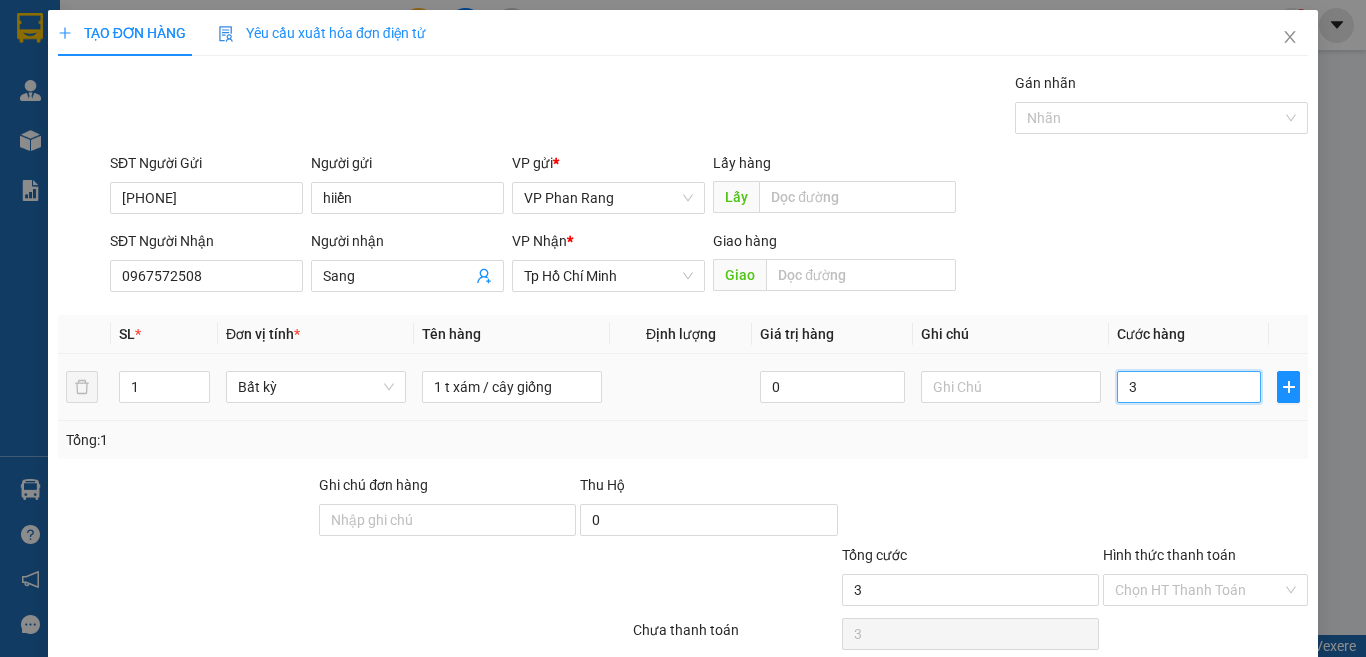 type on "30" 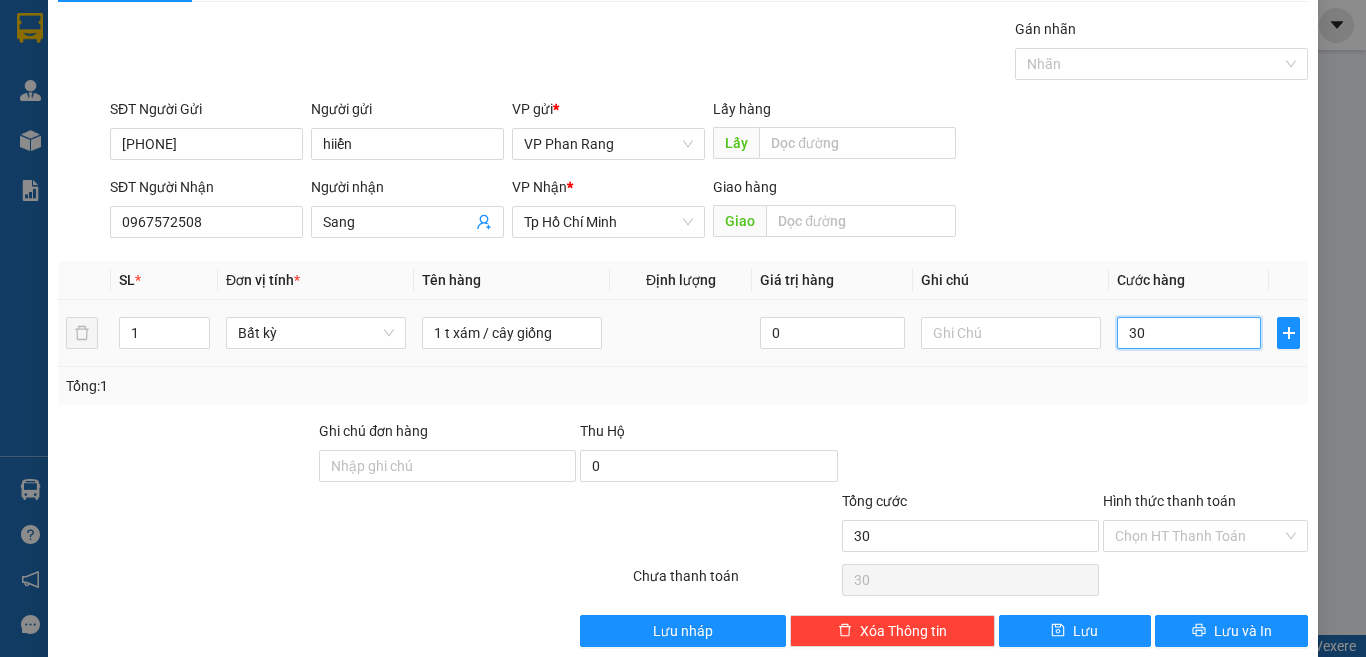 scroll, scrollTop: 83, scrollLeft: 0, axis: vertical 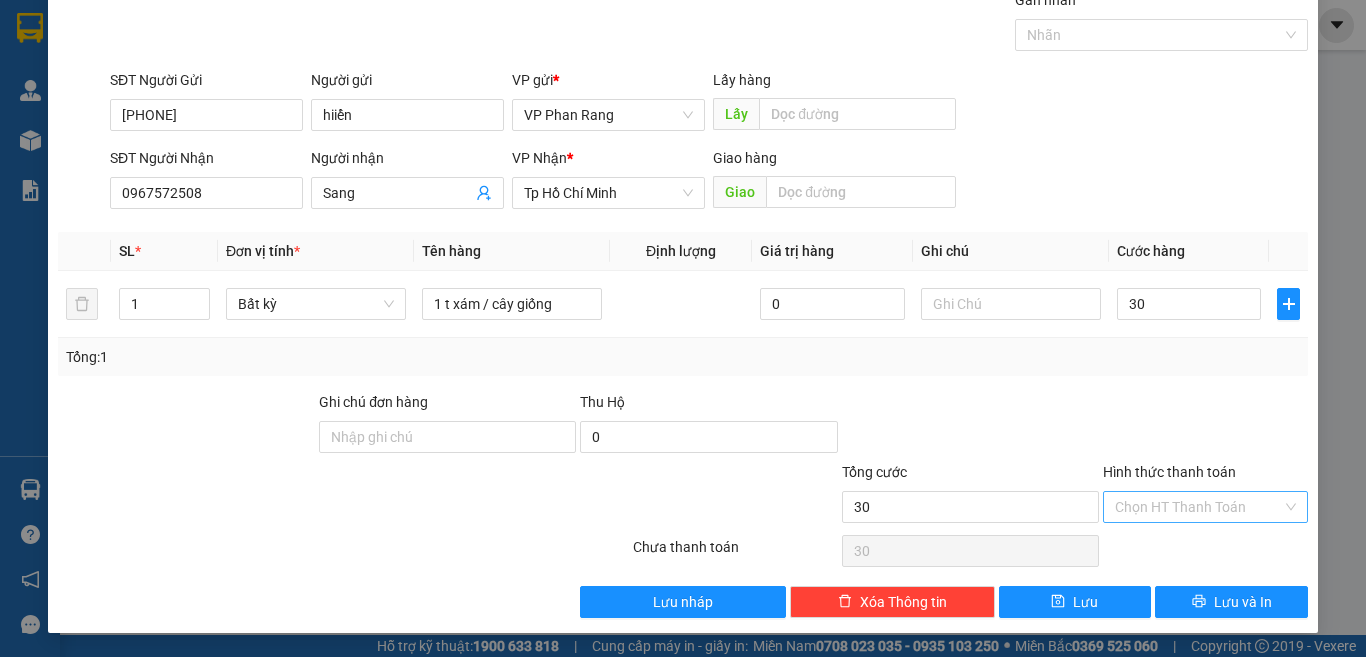 type on "30.000" 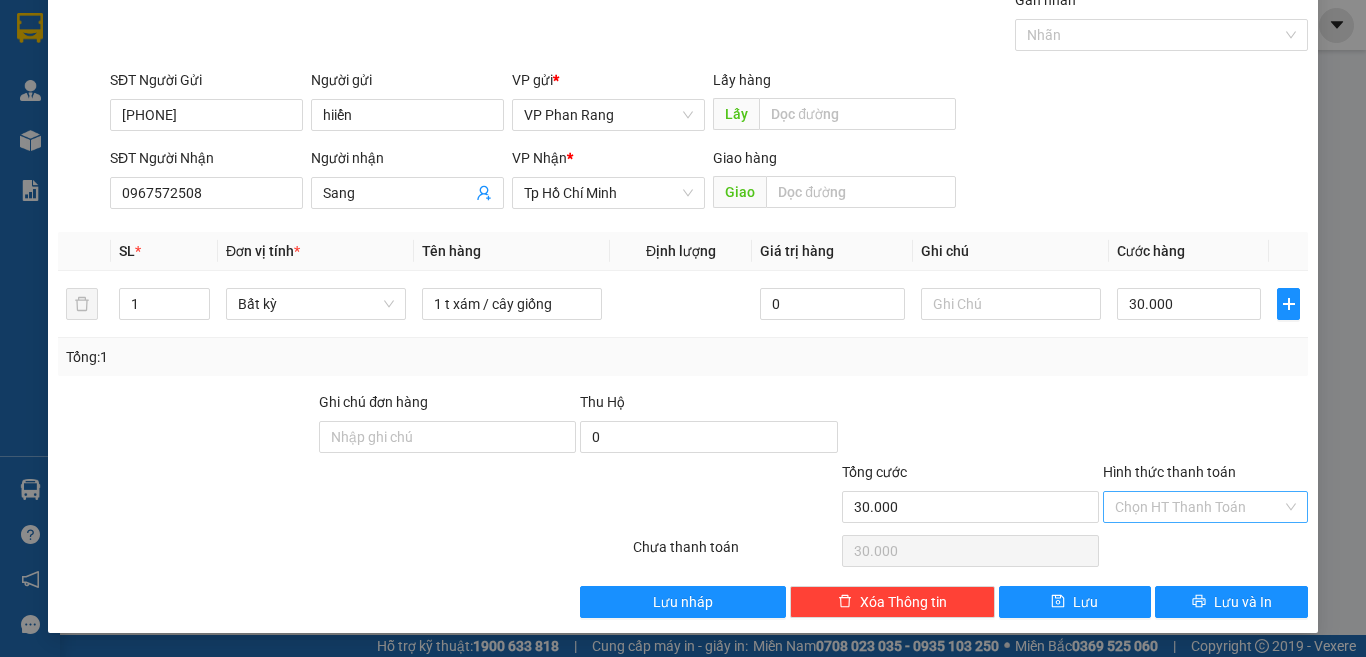 click on "Hình thức thanh toán" at bounding box center [1198, 507] 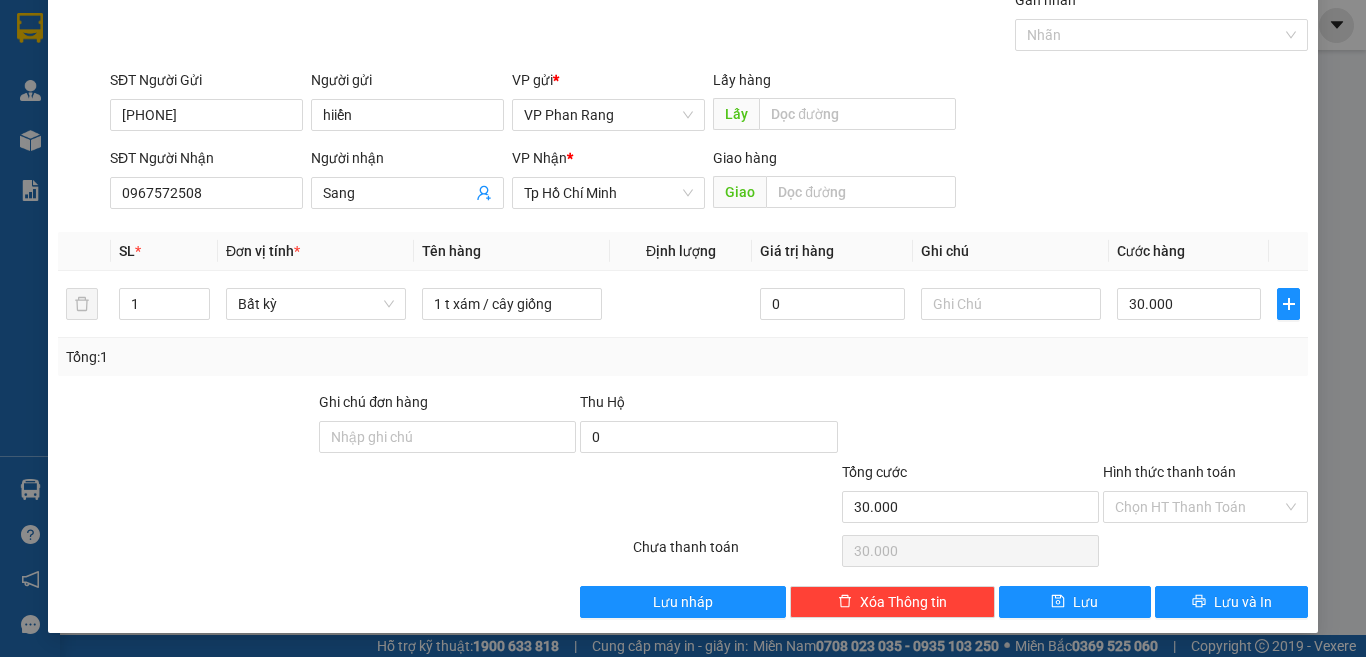 click on "Transit Pickup Surcharge Ids Transit Deliver Surcharge Ids Transit Deliver Surcharge Transit Deliver Surcharge Gói vận chuyển  * Tiêu chuẩn Gán nhãn   Nhãn SĐT Người Gửi [PHONE] Người gửi hiiển VP gửi  * VP Phan Rang Lấy hàng Lấy SĐT Người Nhận [PHONE] Người nhận Sang VP Nhận  * Tp Hồ Chí Minh Giao hàng Giao SL  * Đơn vị tính  * Tên hàng  Định lượng Giá trị hàng Ghi chú Cước hàng                   1 Bất kỳ 1 t xám / cây giống 0 30.000 Tổng:  1 Ghi chú đơn hàng Thu Hộ 0 Tổng cước 30.000 Hình thức thanh toán Chọn HT Thanh Toán Số tiền thu trước 0 Chưa thanh toán 30.000 Chọn HT Thanh Toán Lưu nháp Xóa Thông tin Lưu Lưu và In 1 t xám / cây giống Tại văn phòng Miễn phí Tại văn phòng Miễn phí" at bounding box center [683, 303] 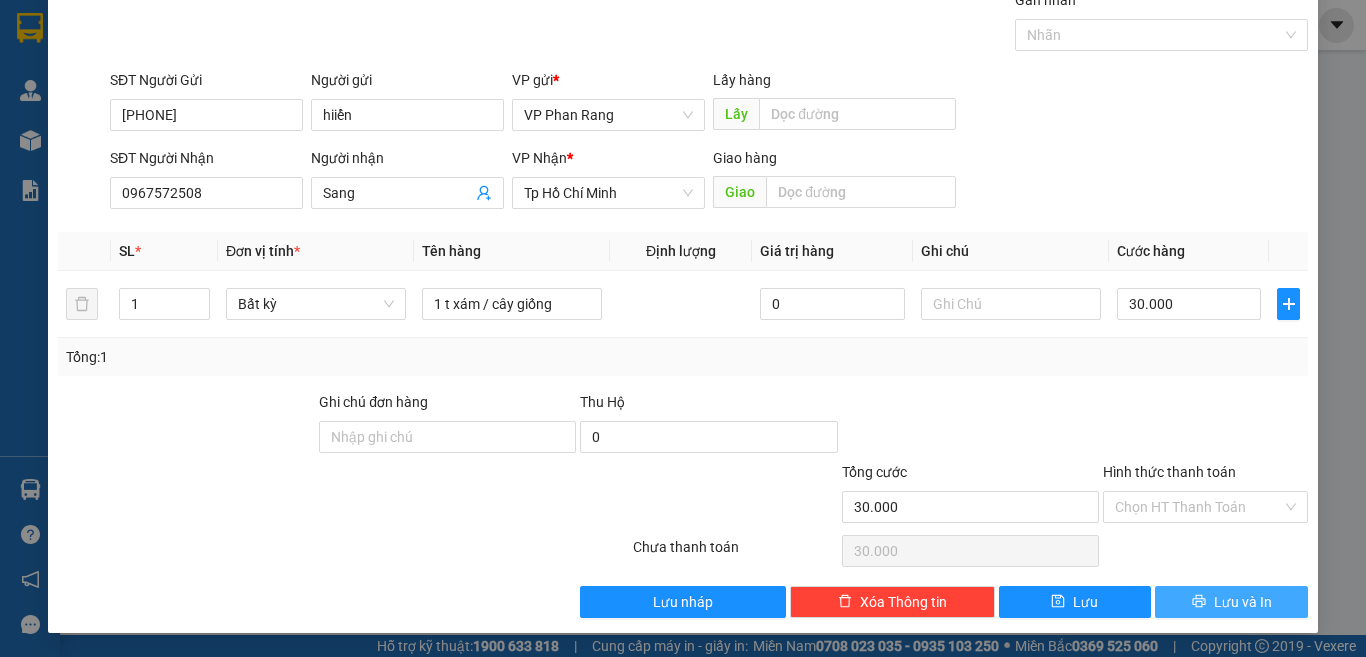 click on "Lưu và In" at bounding box center [1243, 602] 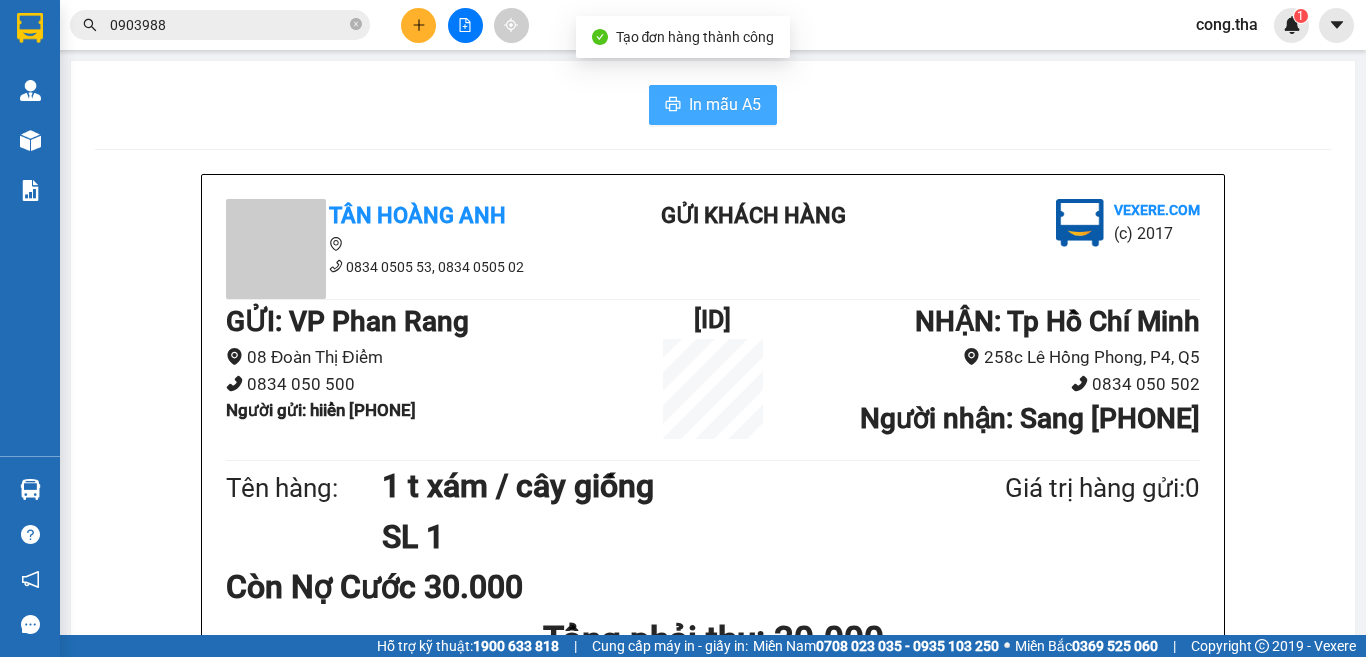 click 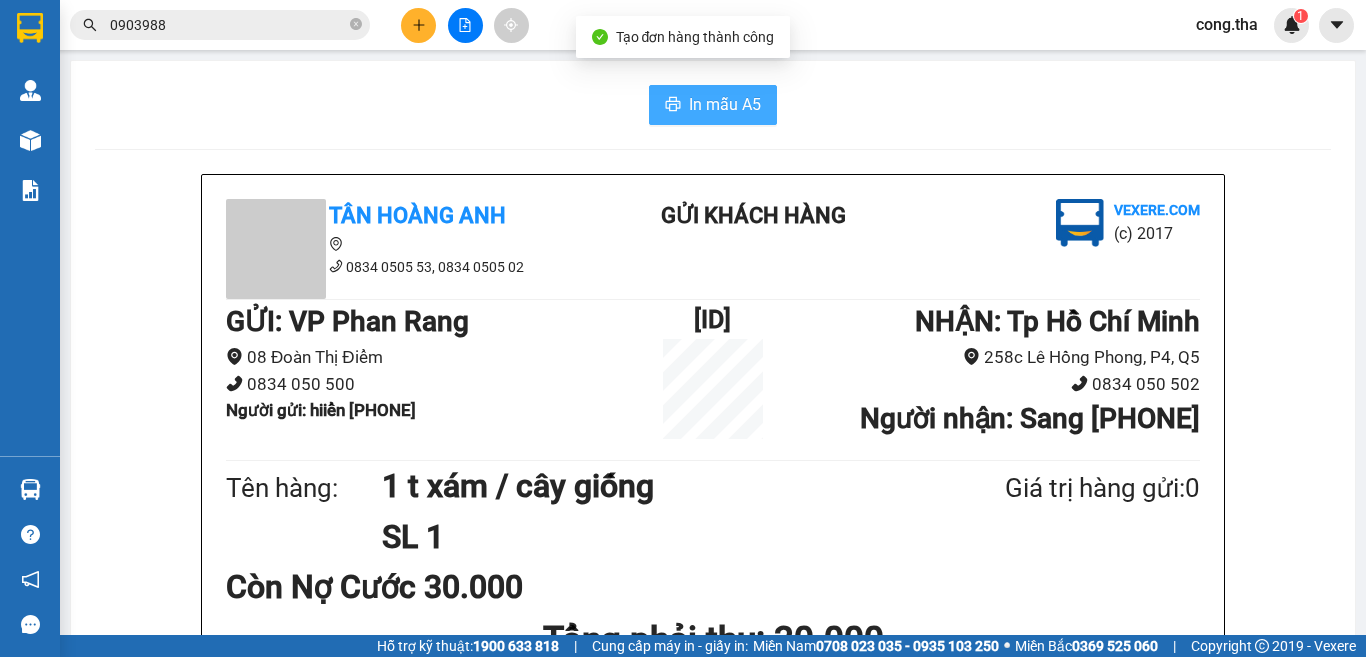 scroll, scrollTop: 0, scrollLeft: 0, axis: both 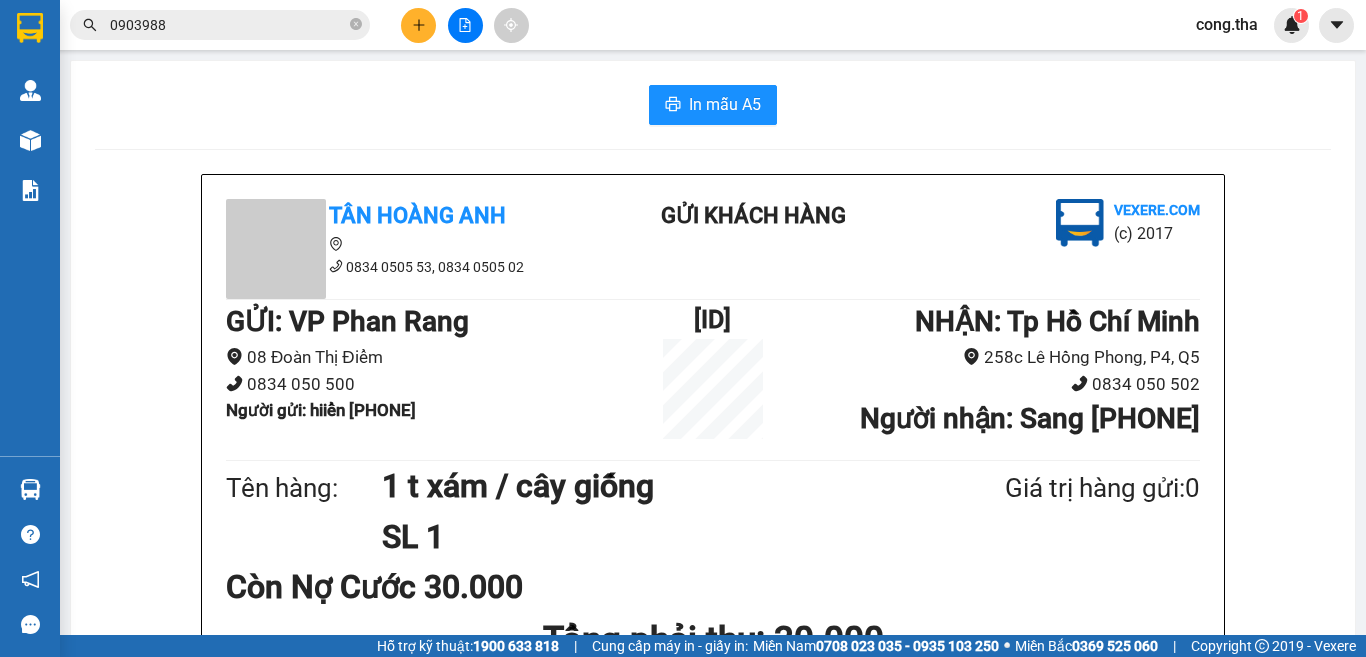 click 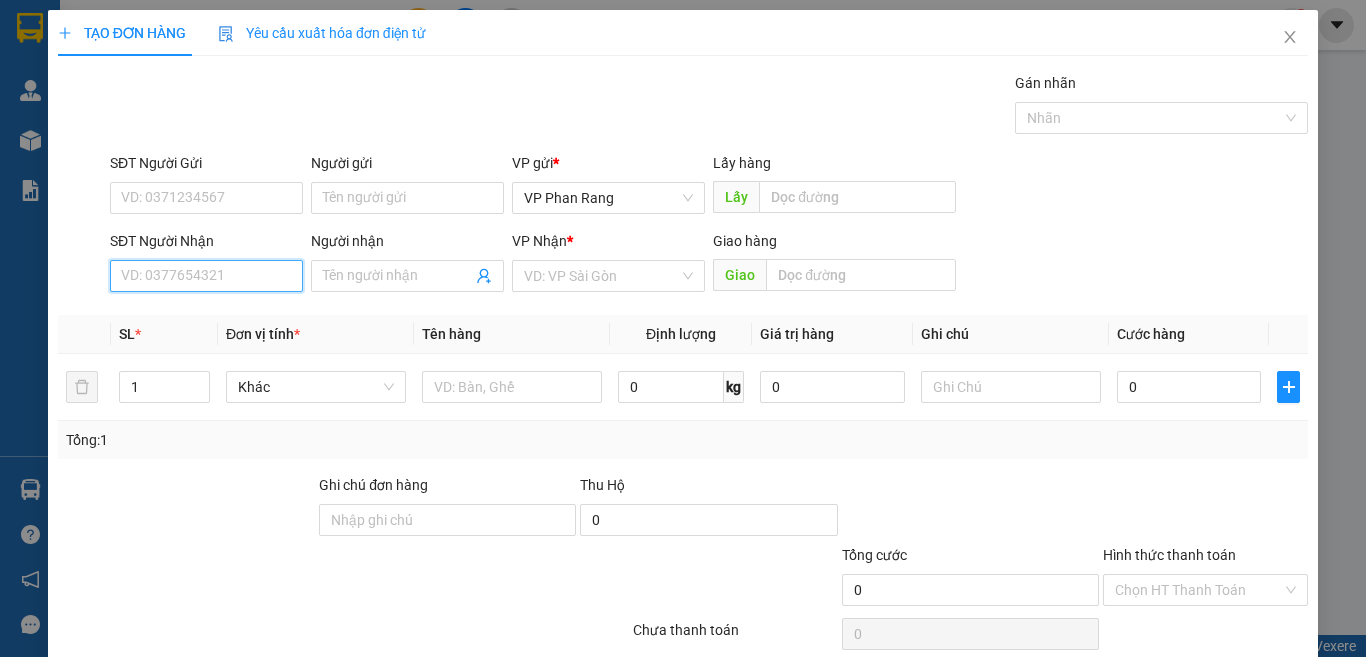 click on "SĐT Người Nhận" at bounding box center (206, 276) 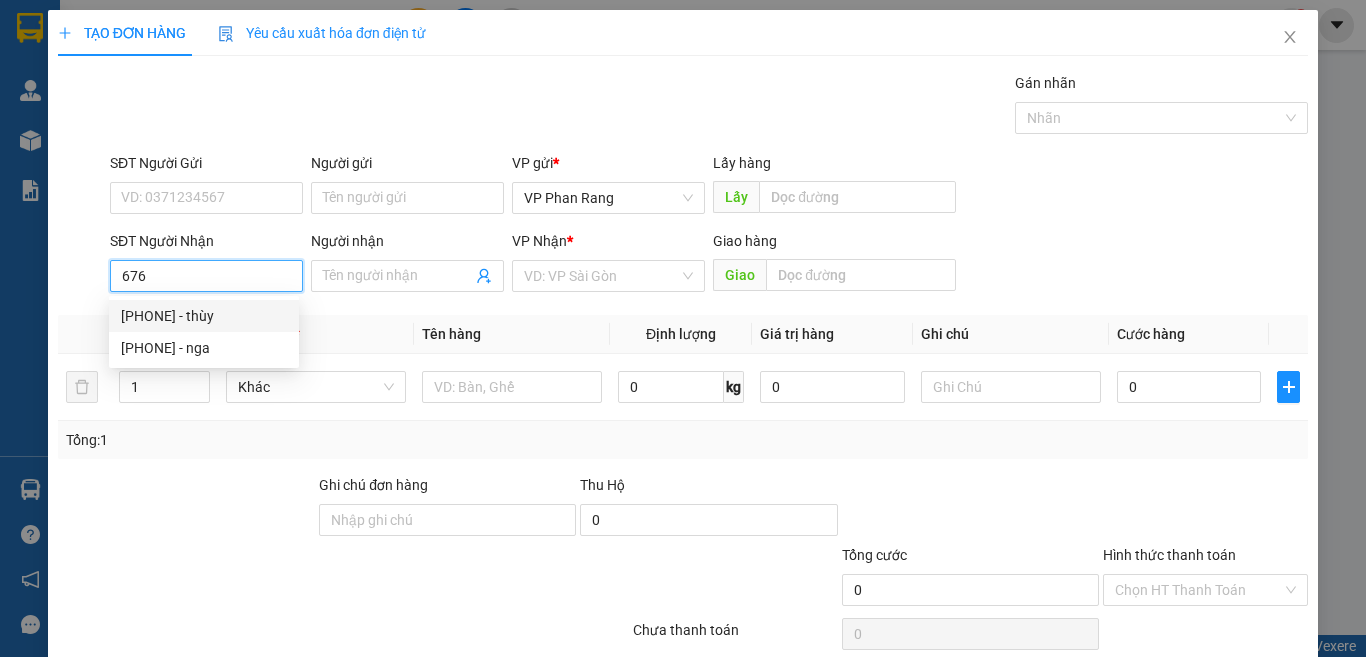 click on "[PHONE] - thùy" at bounding box center (204, 316) 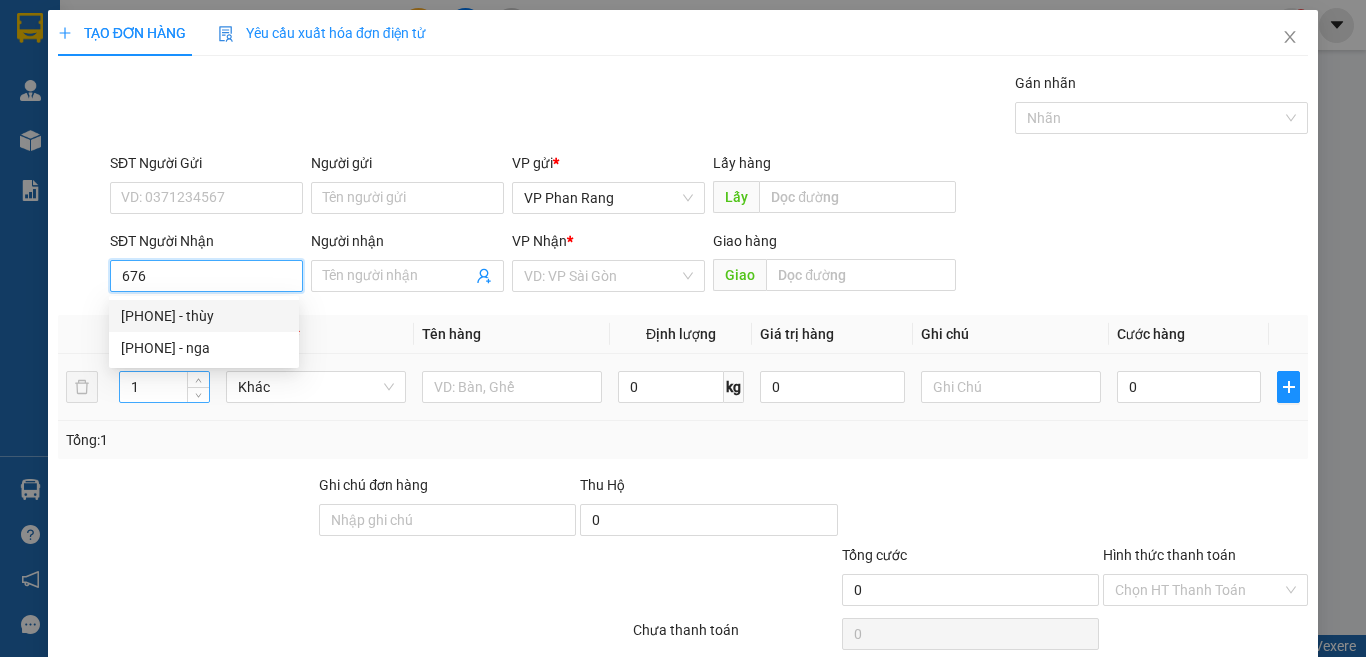 type on "[PHONE]" 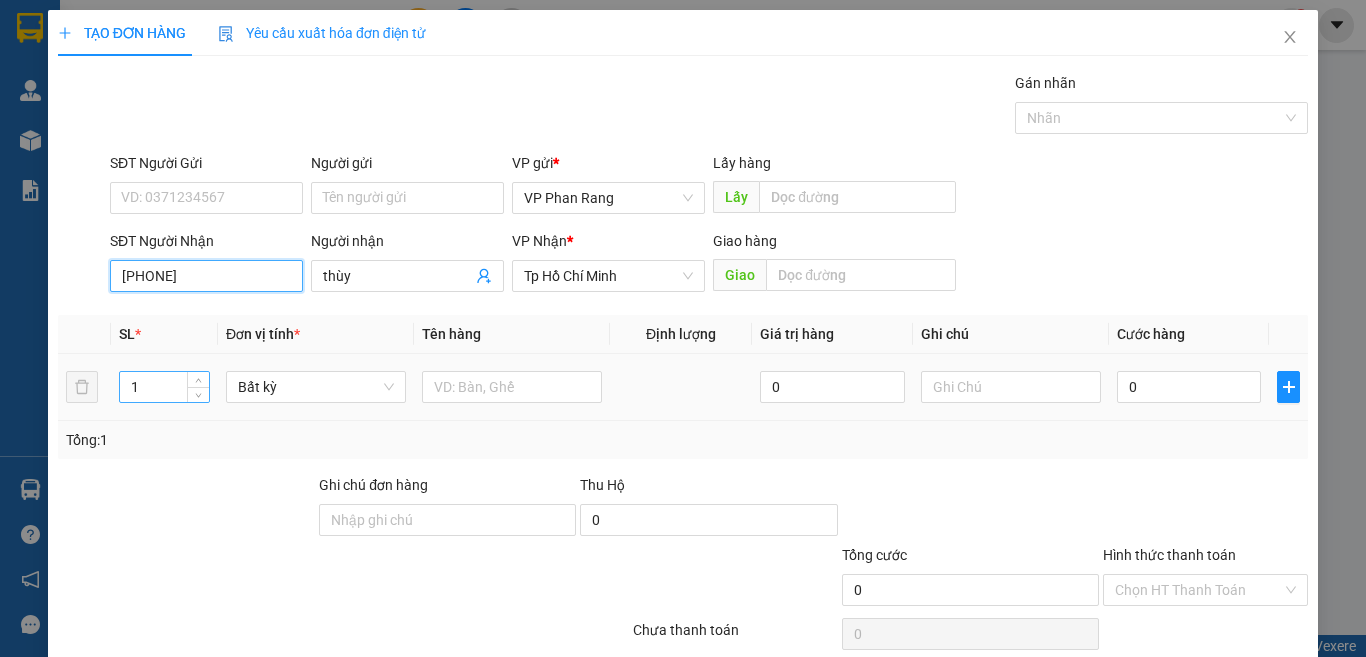 type on "[PHONE]" 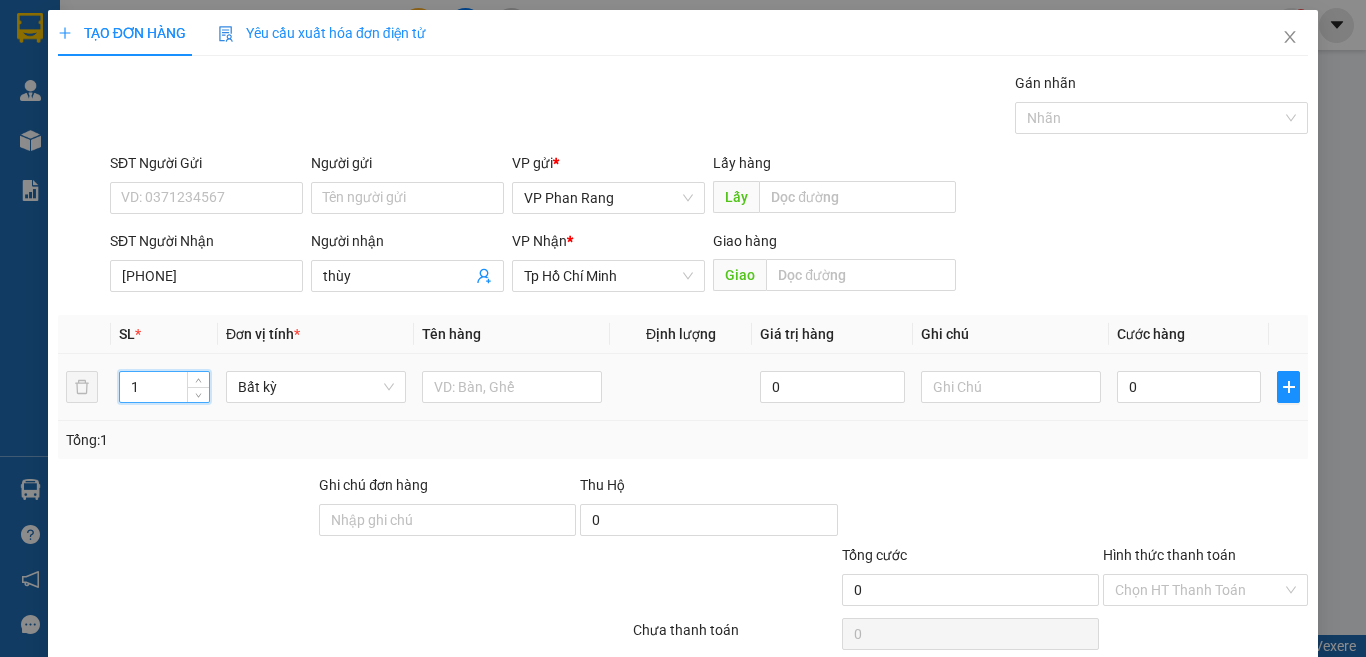 drag, startPoint x: 139, startPoint y: 398, endPoint x: 92, endPoint y: 411, distance: 48.76474 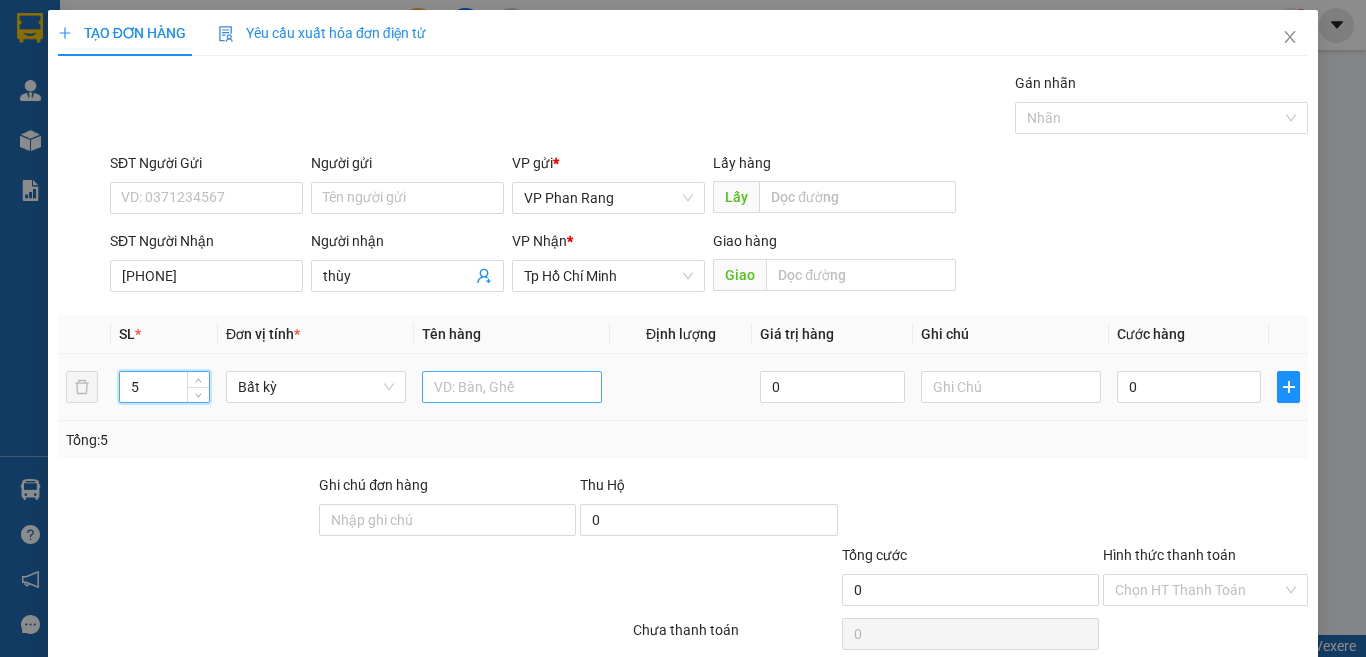 type on "5" 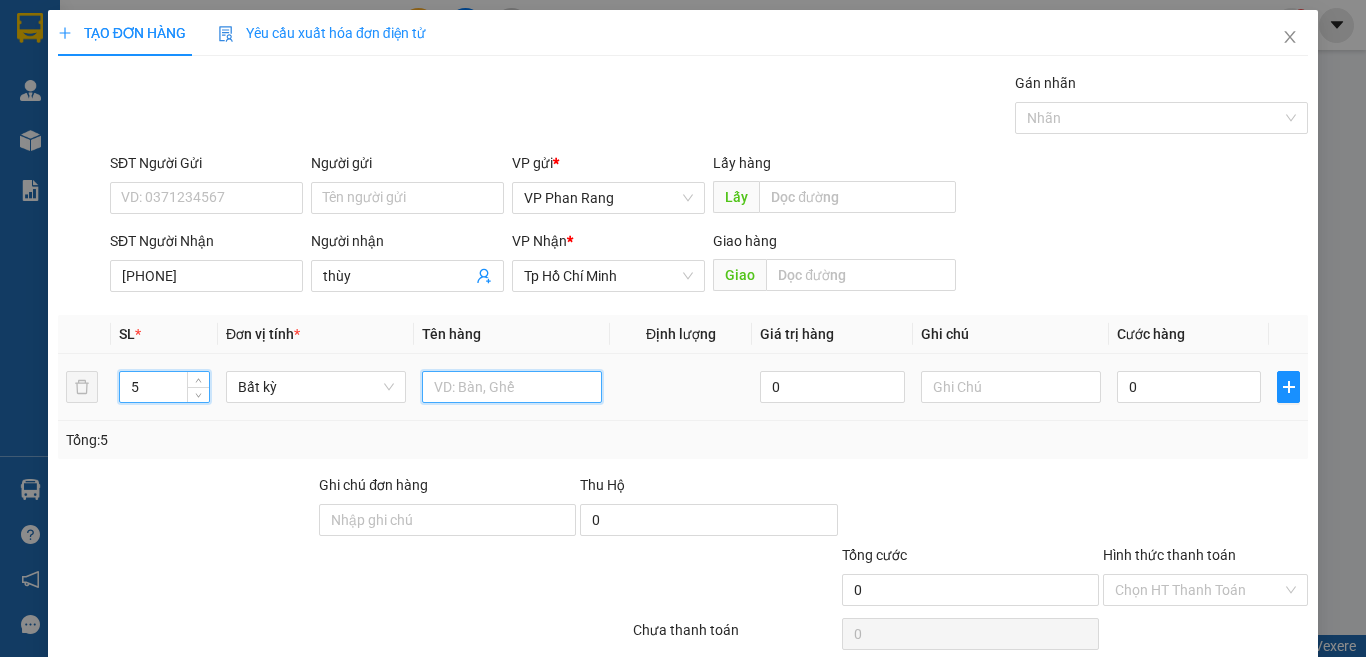 click at bounding box center (512, 387) 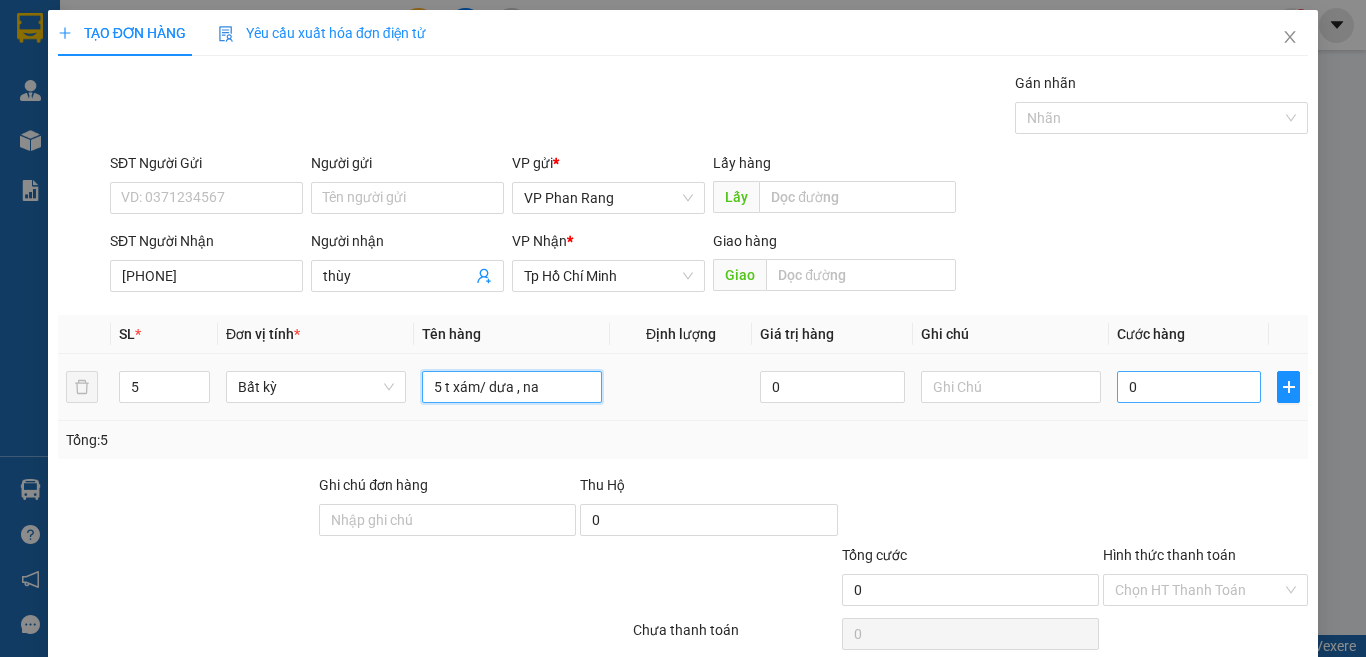 type on "5 t xám/ dưa , na" 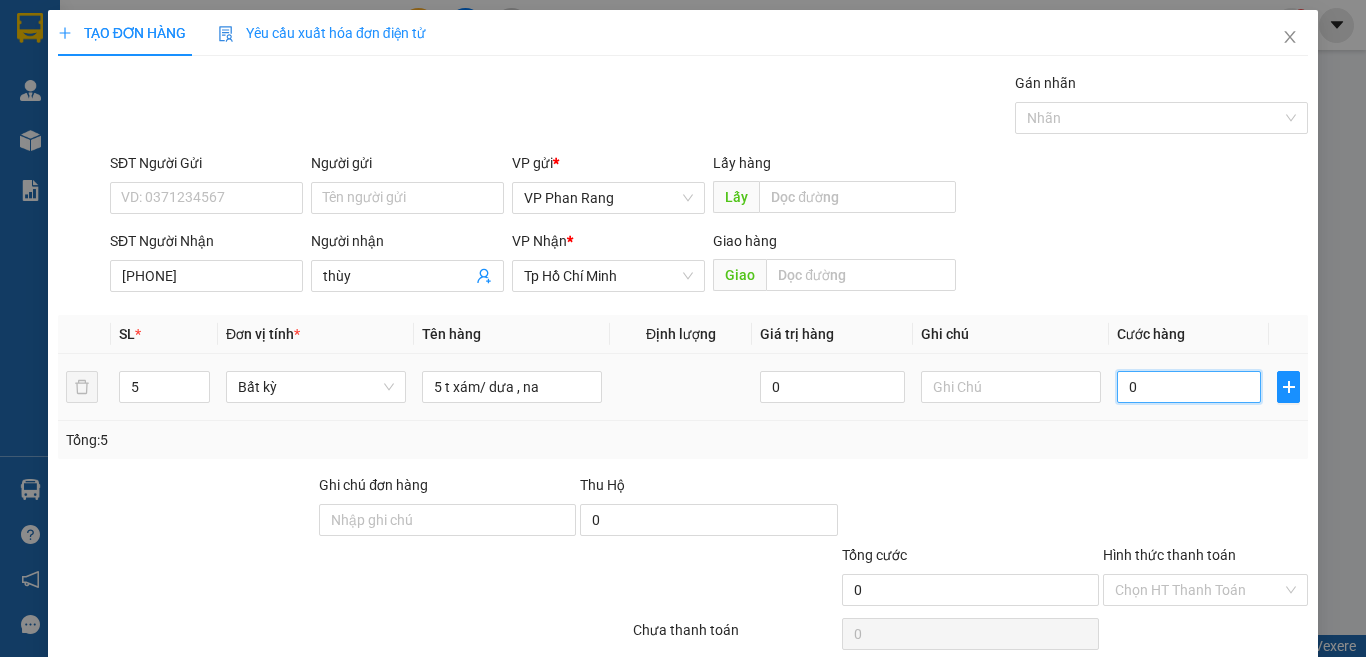click on "0" at bounding box center (1189, 387) 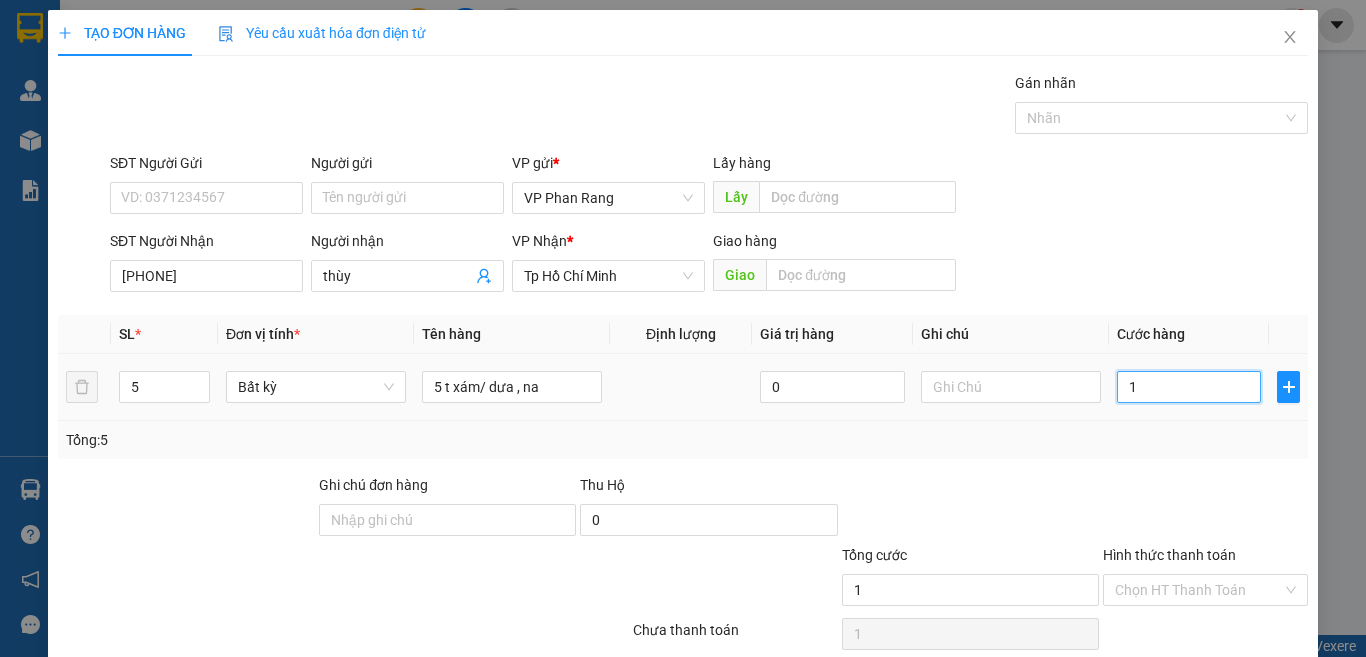 type on "18" 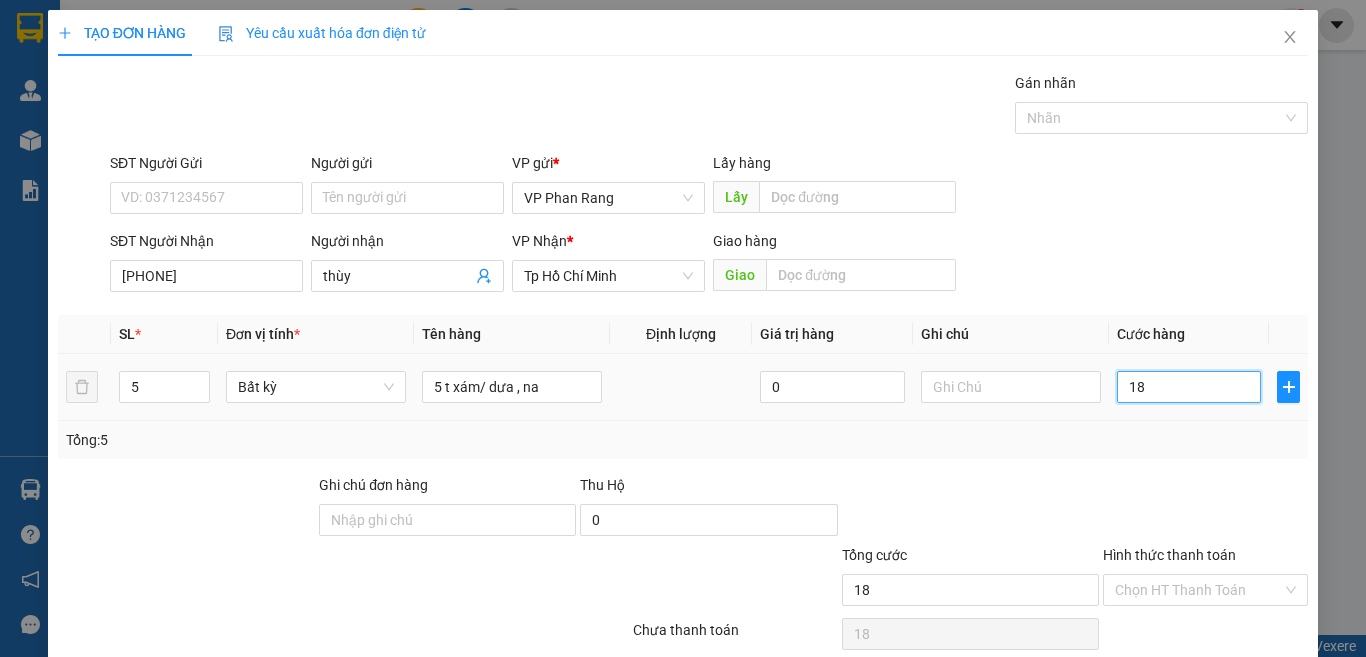 type on "180" 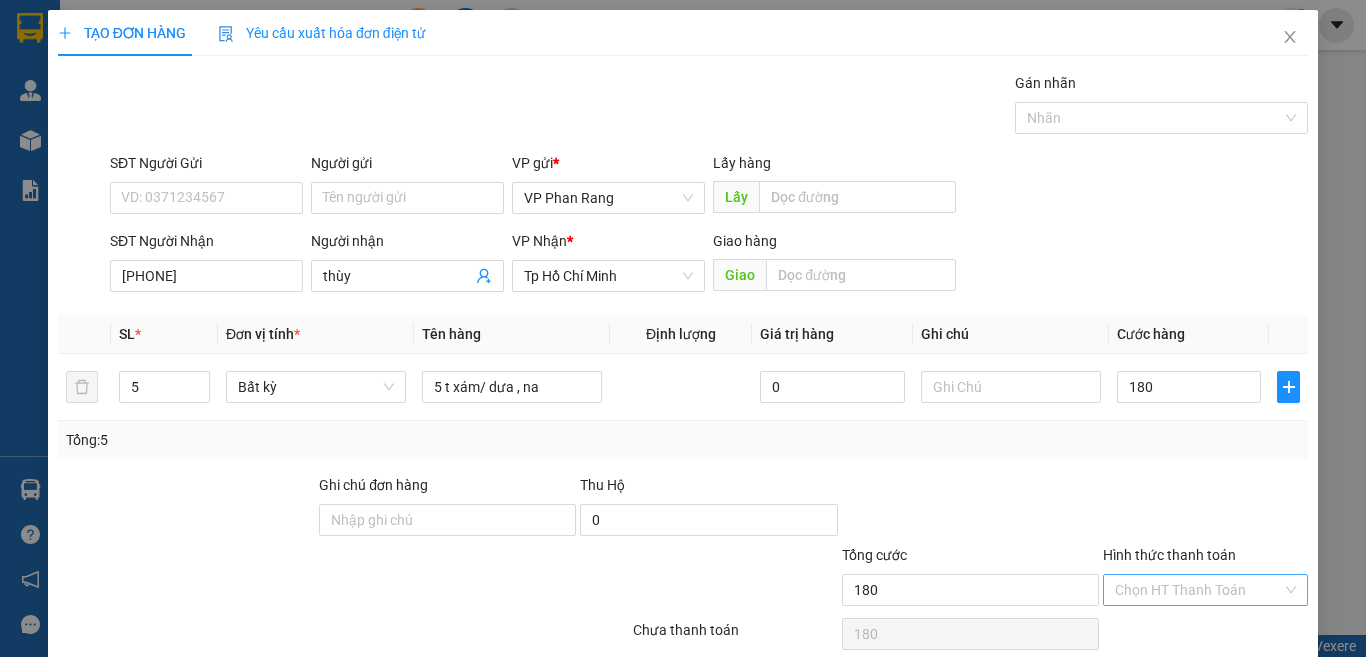 type on "180.000" 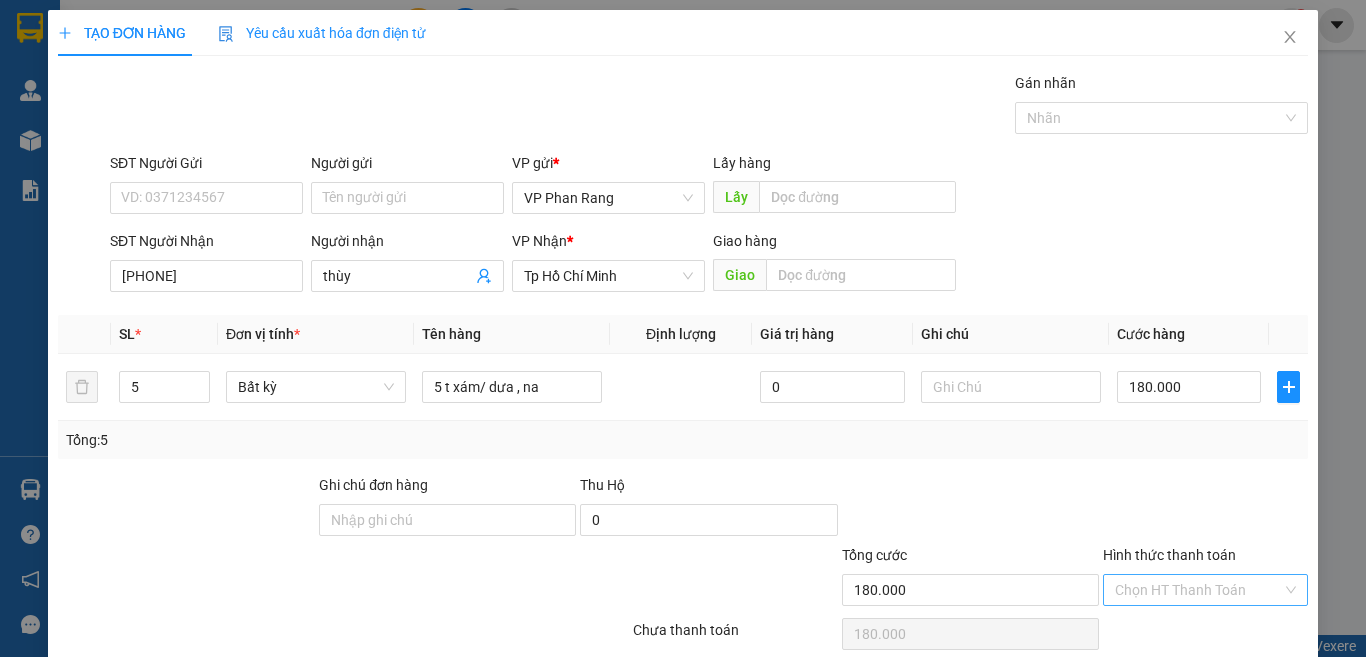 click on "Hình thức thanh toán" at bounding box center (1198, 590) 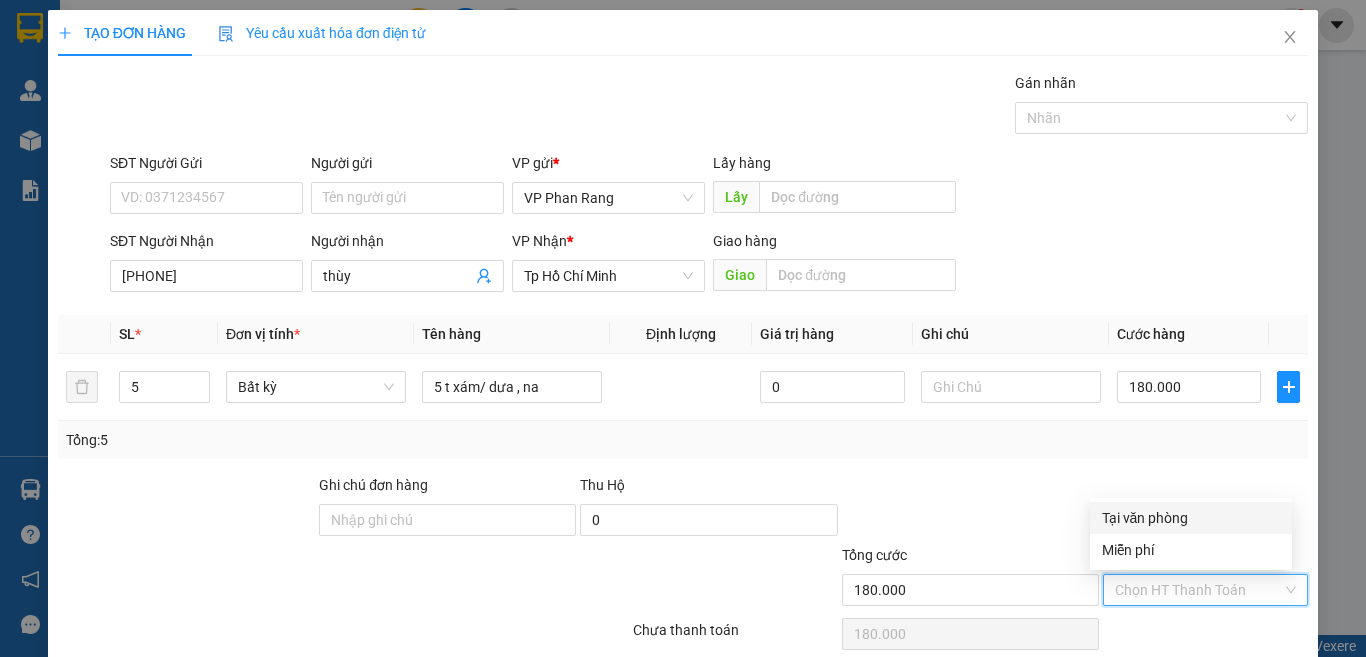 click on "Tại văn phòng" at bounding box center (1191, 518) 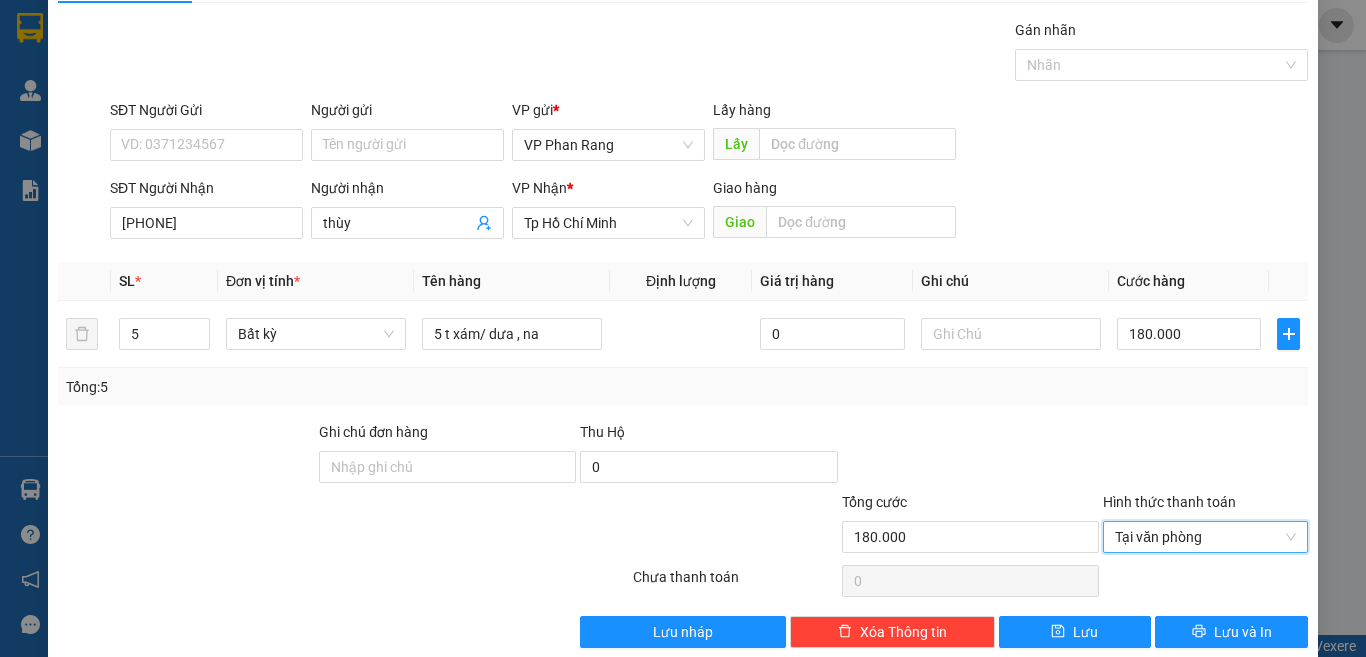 scroll, scrollTop: 83, scrollLeft: 0, axis: vertical 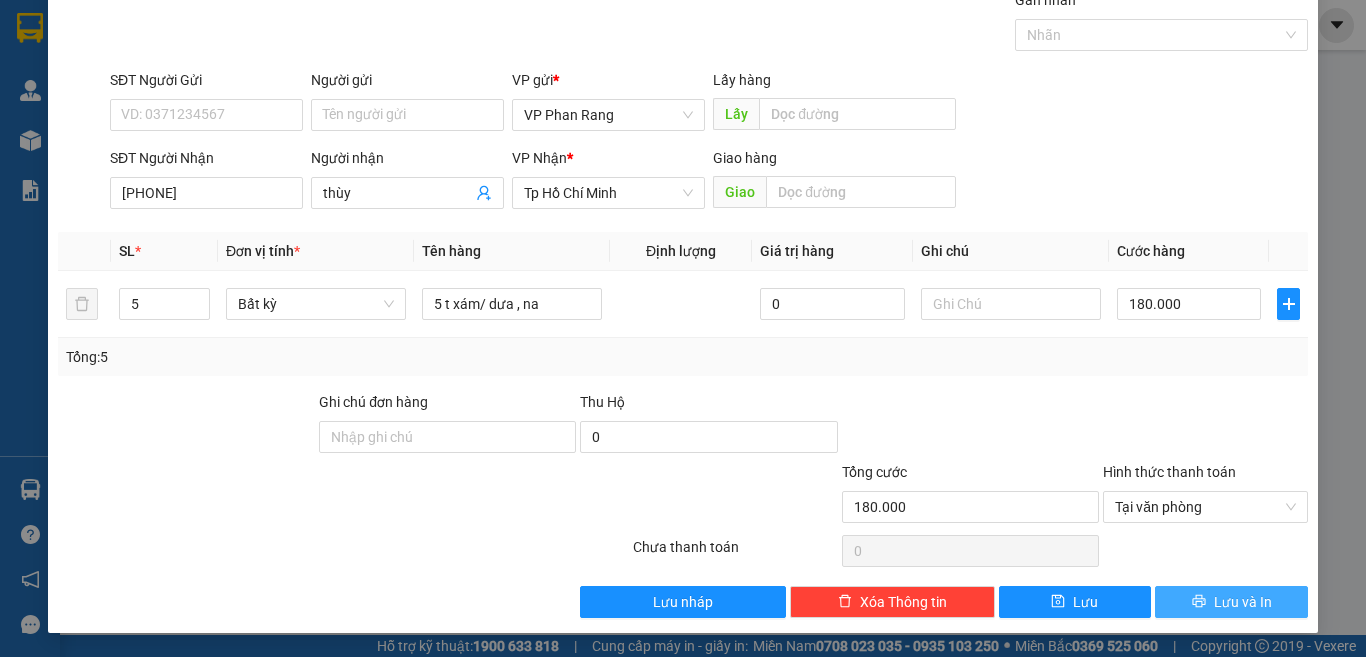 click on "Lưu và In" at bounding box center (1243, 602) 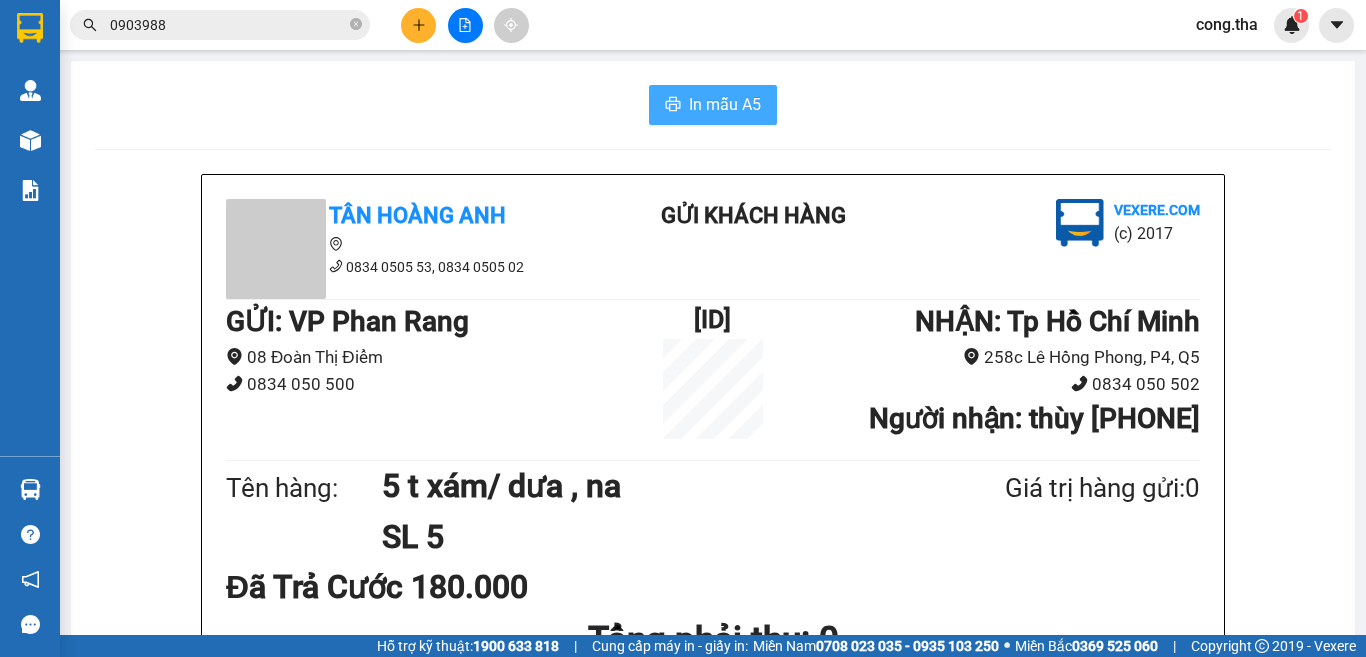 click on "In mẫu A5" at bounding box center [725, 104] 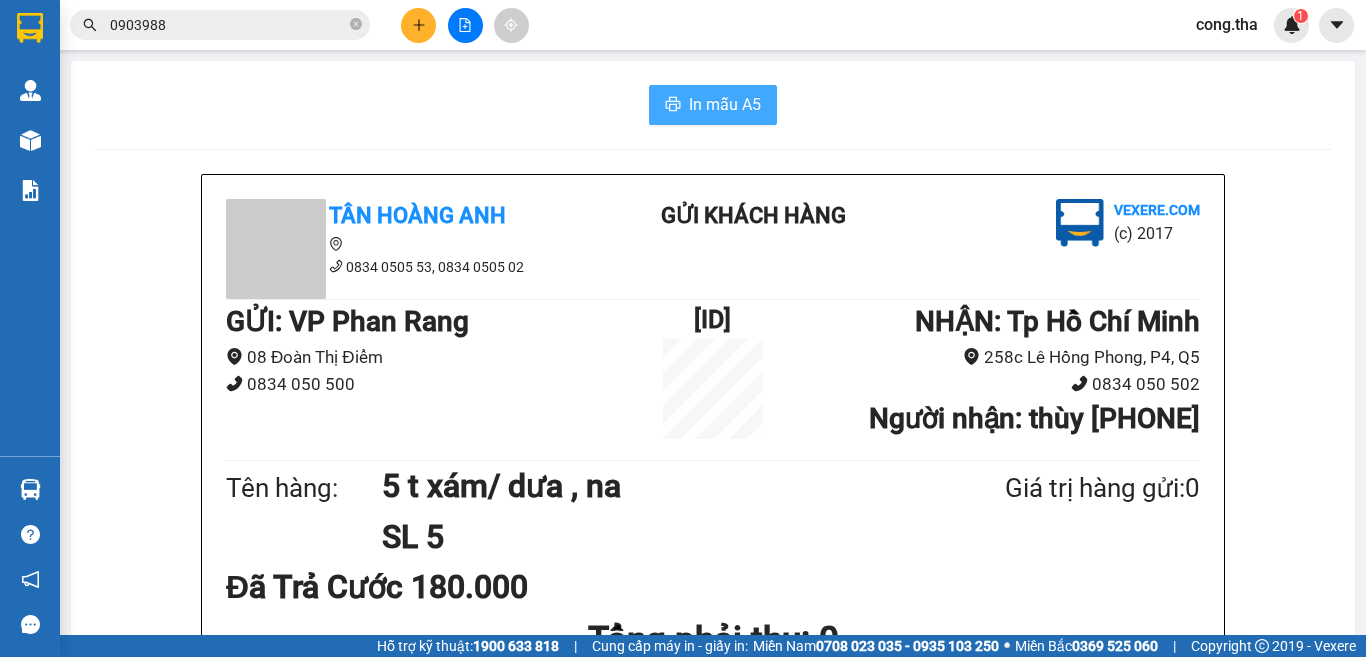 scroll, scrollTop: 0, scrollLeft: 0, axis: both 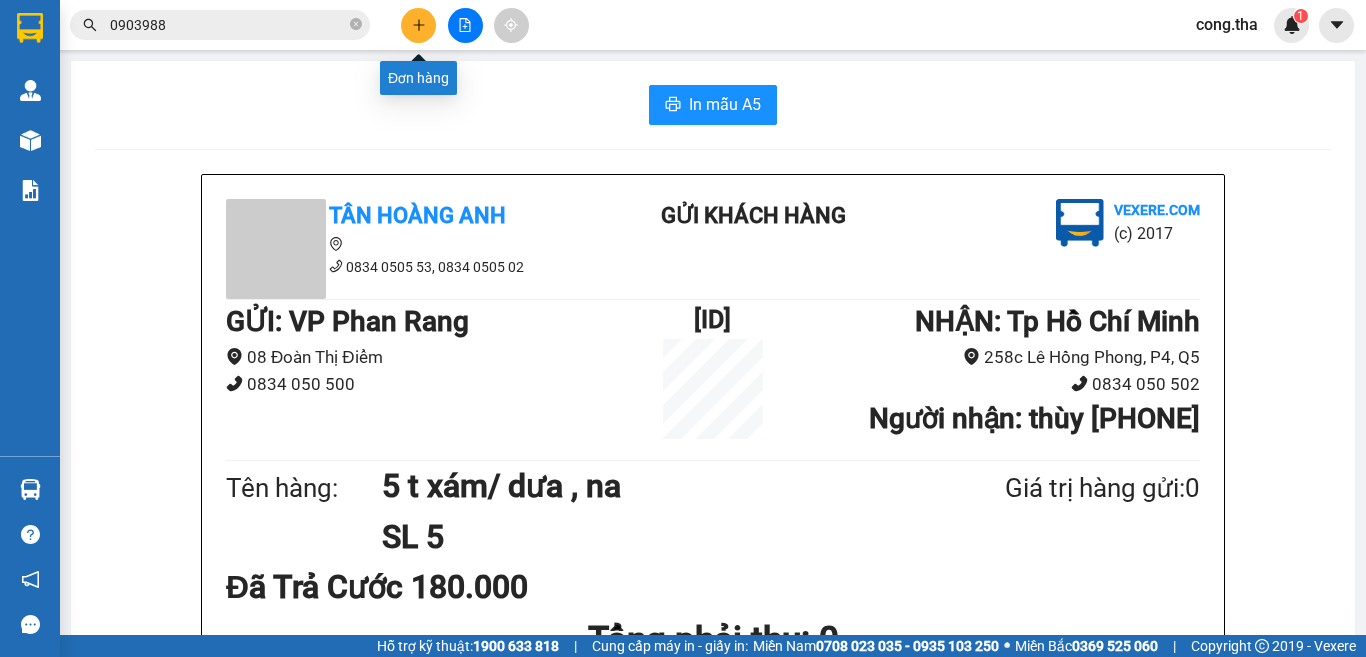 click 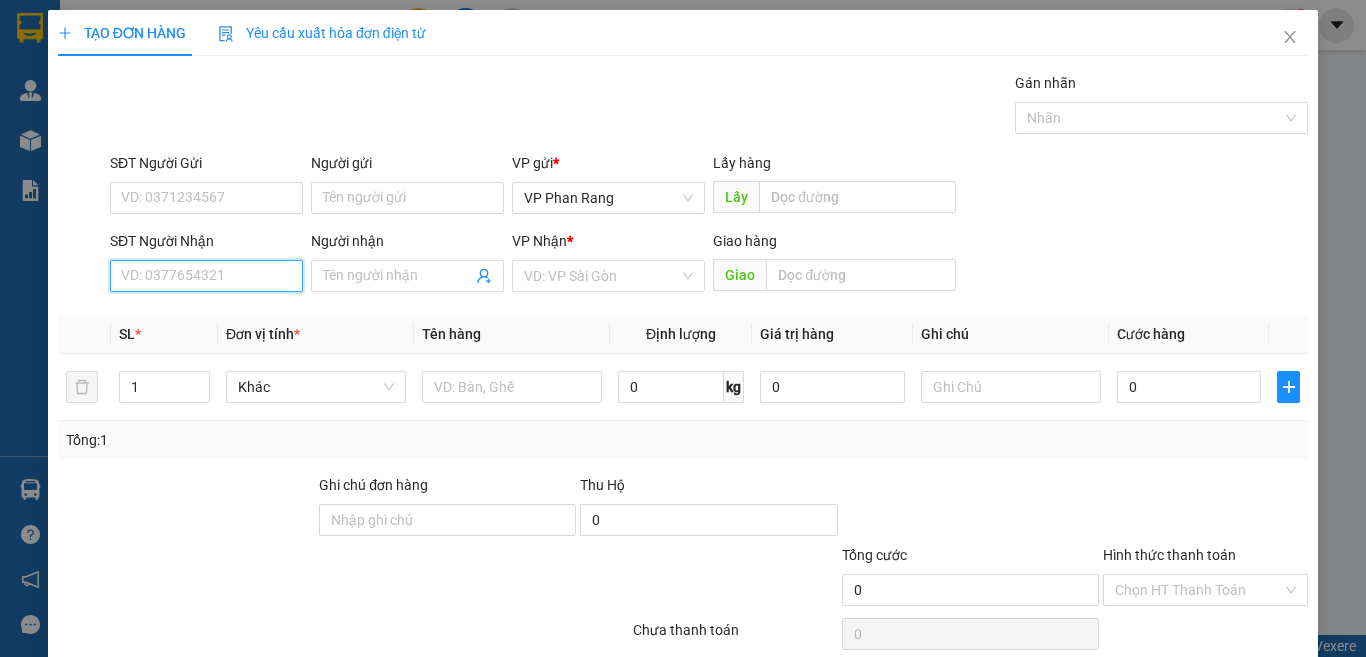 click on "SĐT Người Nhận" at bounding box center (206, 276) 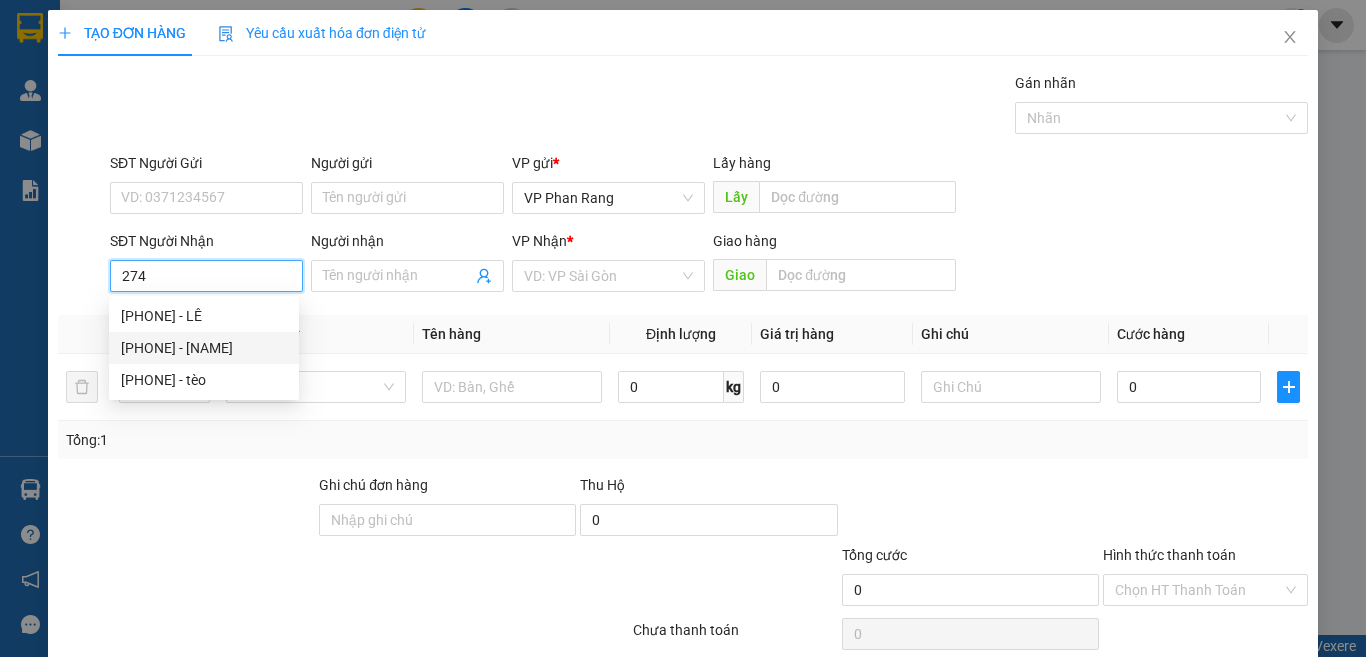 click on "[PHONE] - [NAME]" at bounding box center (204, 348) 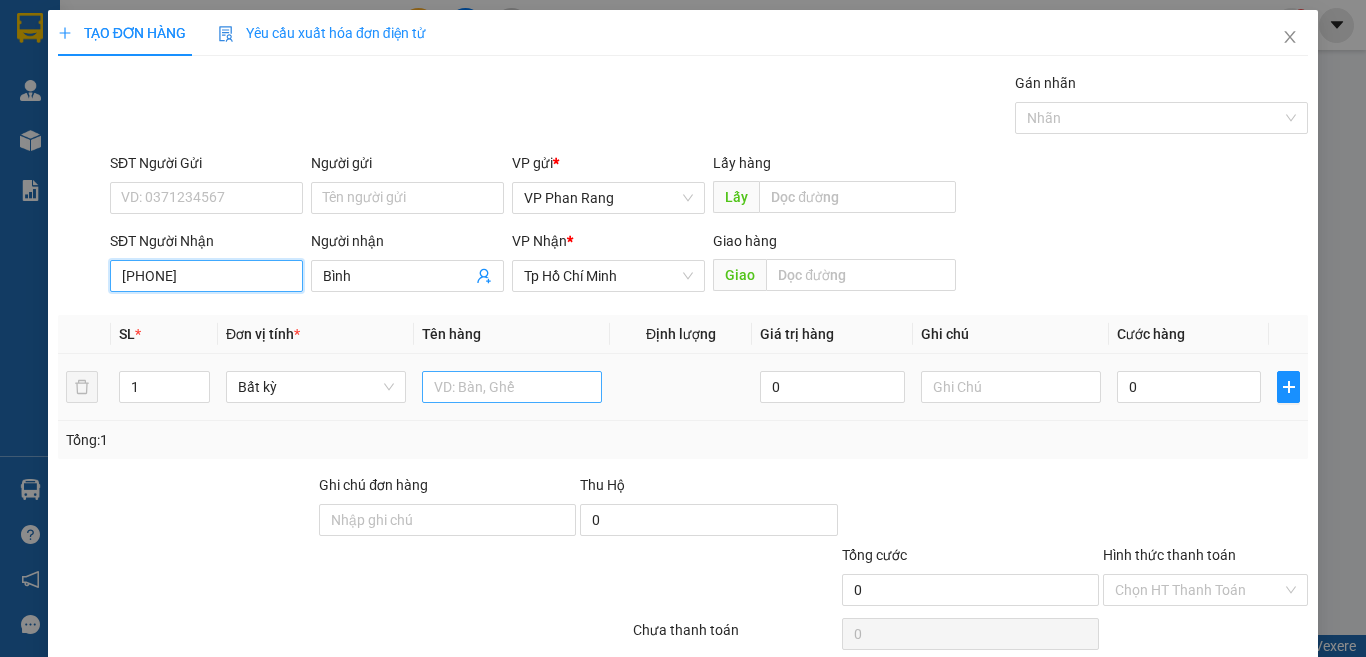type on "[PHONE]" 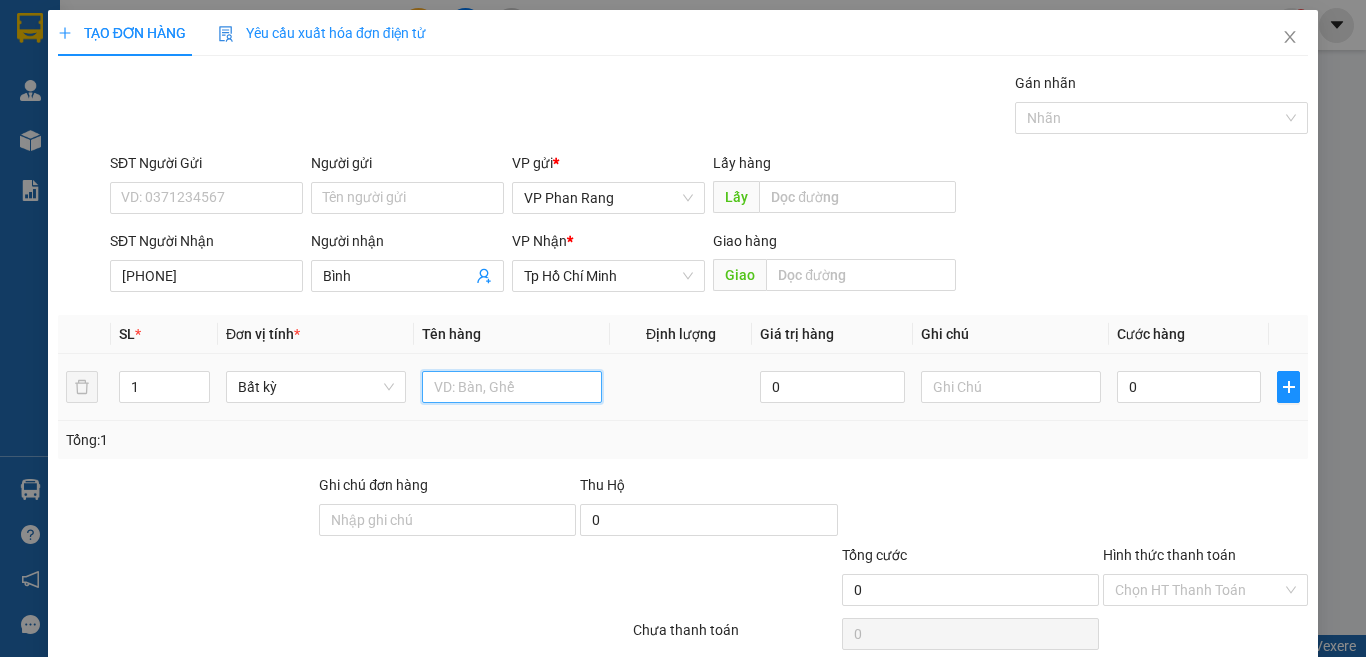 click at bounding box center [512, 387] 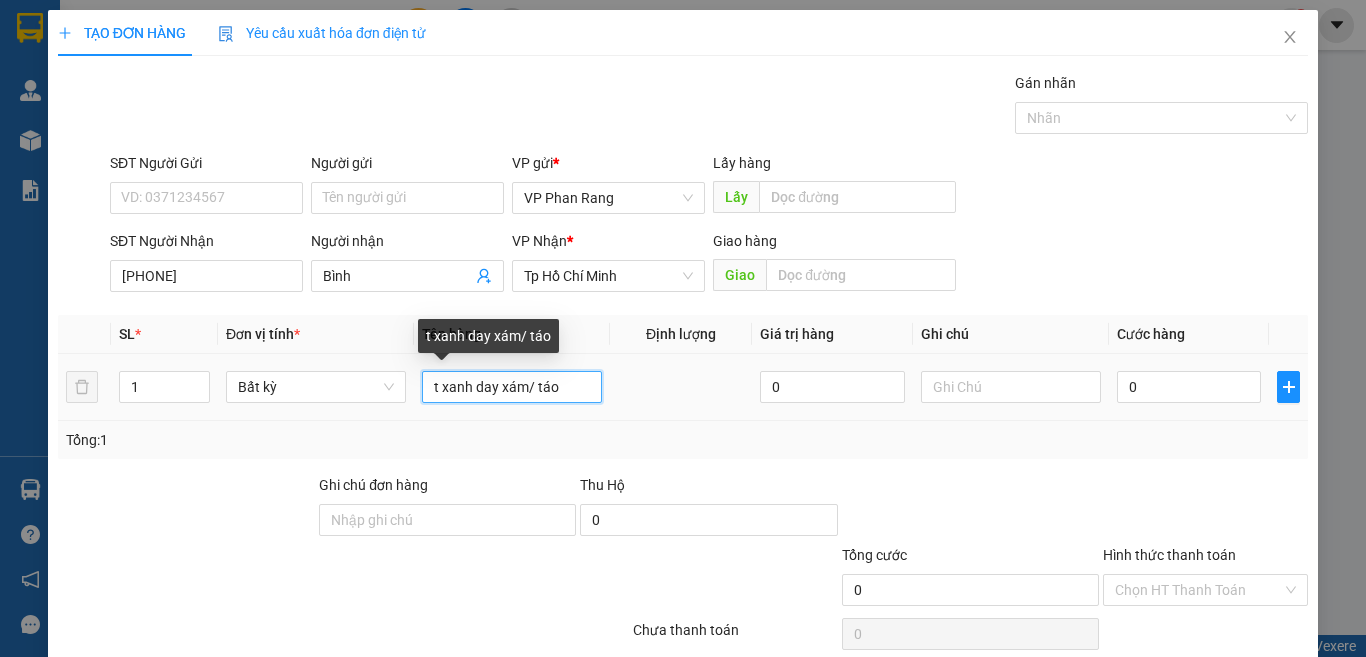 click on "t xanh day xám/ táo" at bounding box center (512, 387) 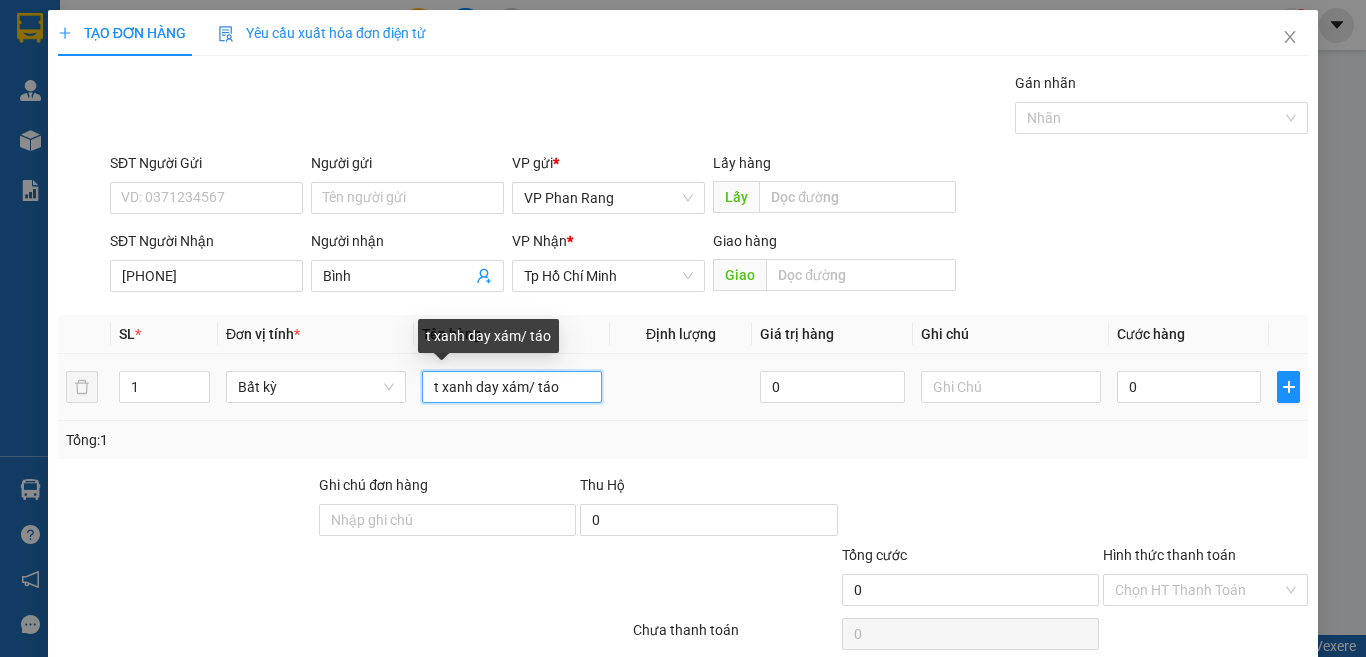 click on "t xanh day xám/ táo" at bounding box center (512, 387) 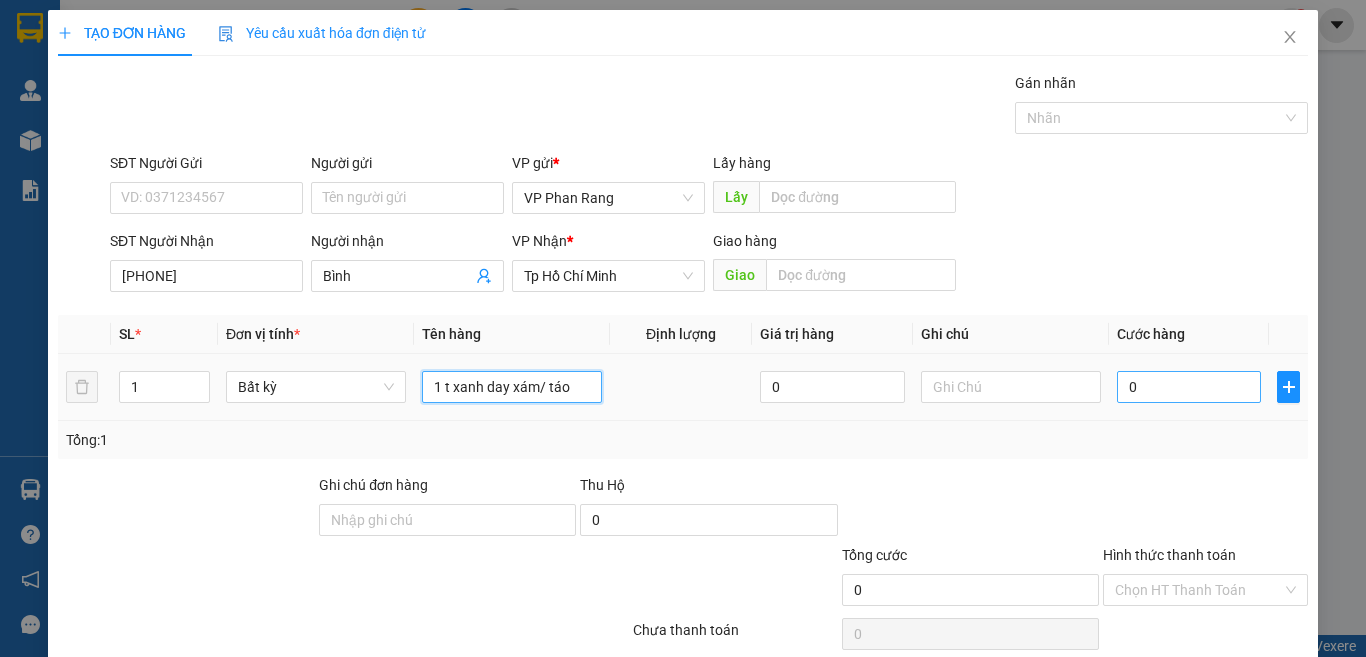 type on "1 t xanh day xám/ táo" 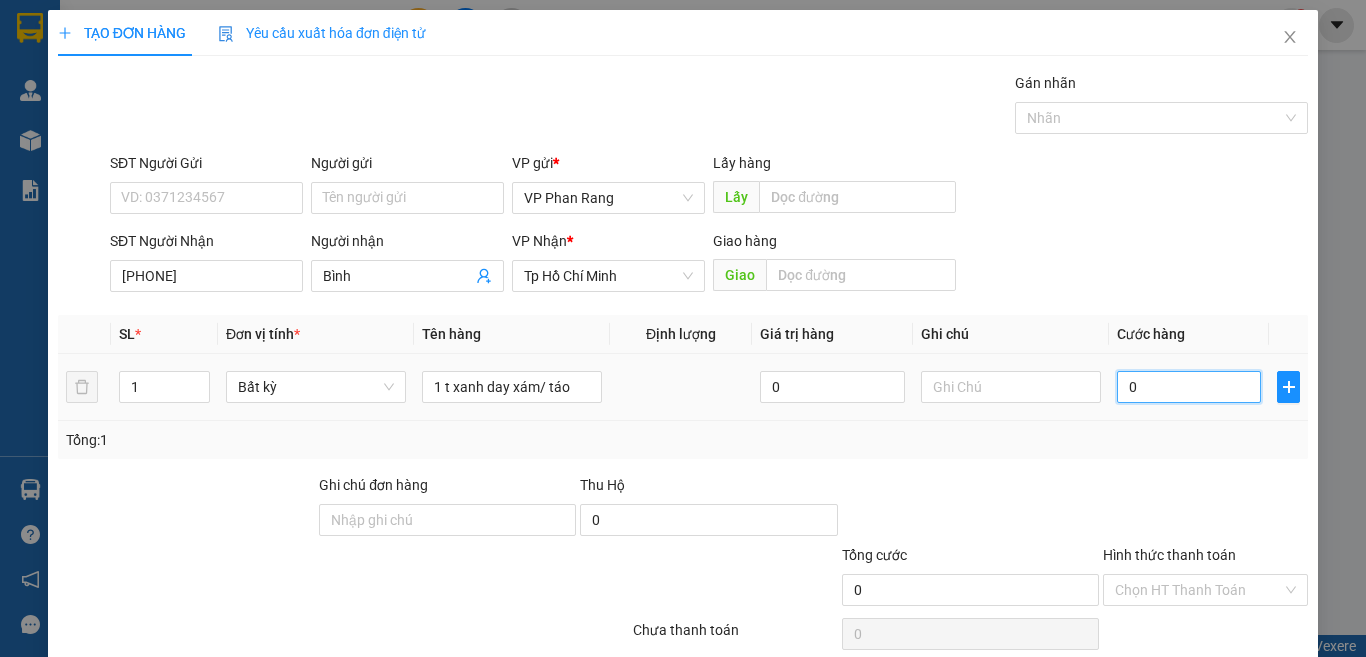 click on "0" at bounding box center [1189, 387] 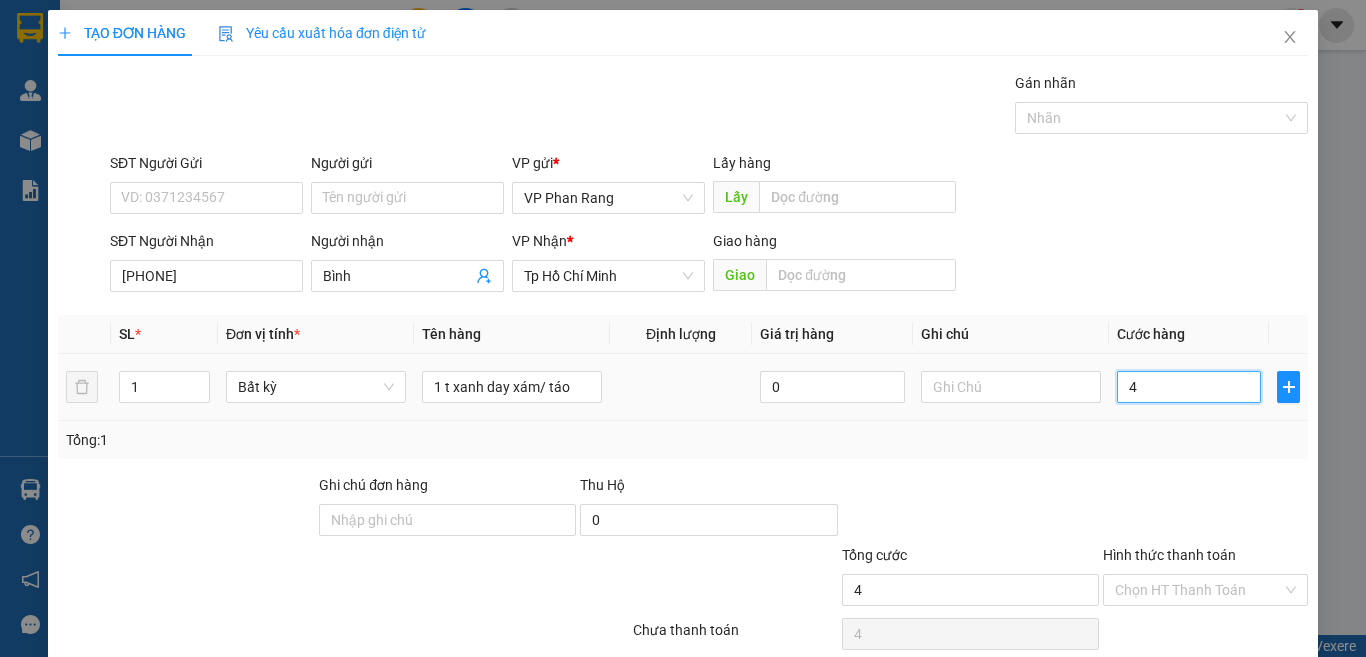 type on "40" 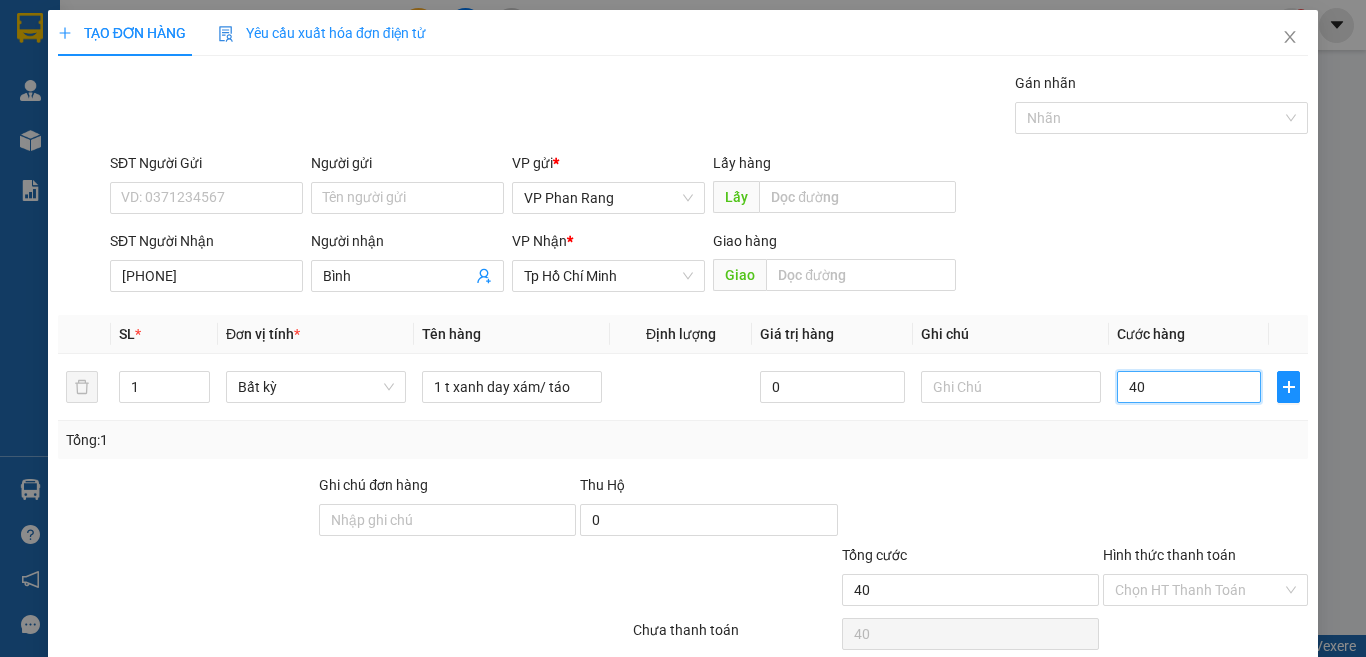 scroll, scrollTop: 83, scrollLeft: 0, axis: vertical 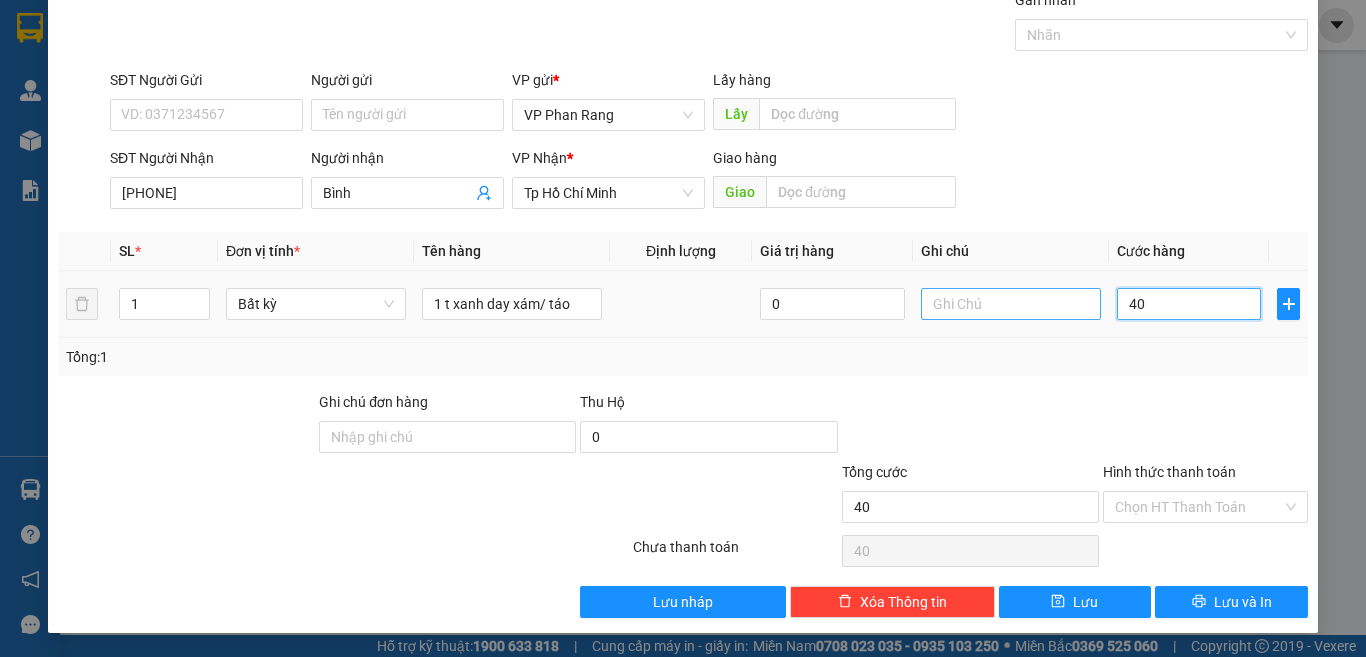 drag, startPoint x: 1140, startPoint y: 293, endPoint x: 1067, endPoint y: 319, distance: 77.491936 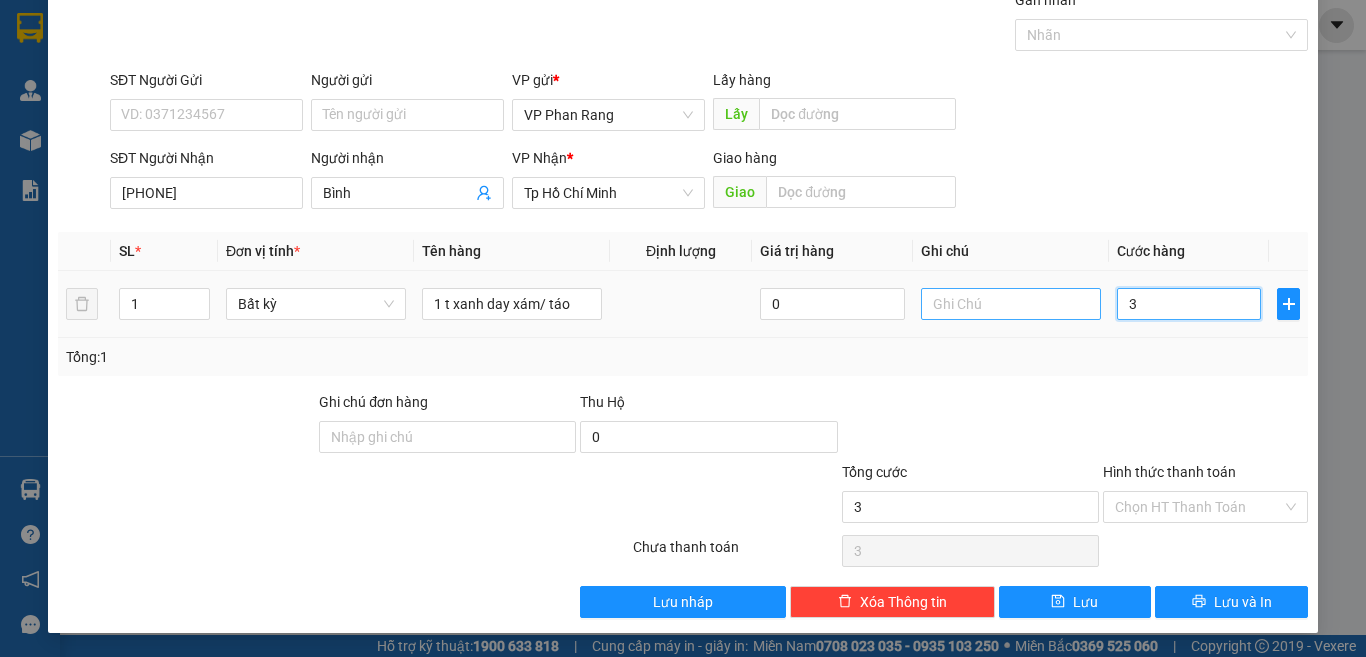 type on "30" 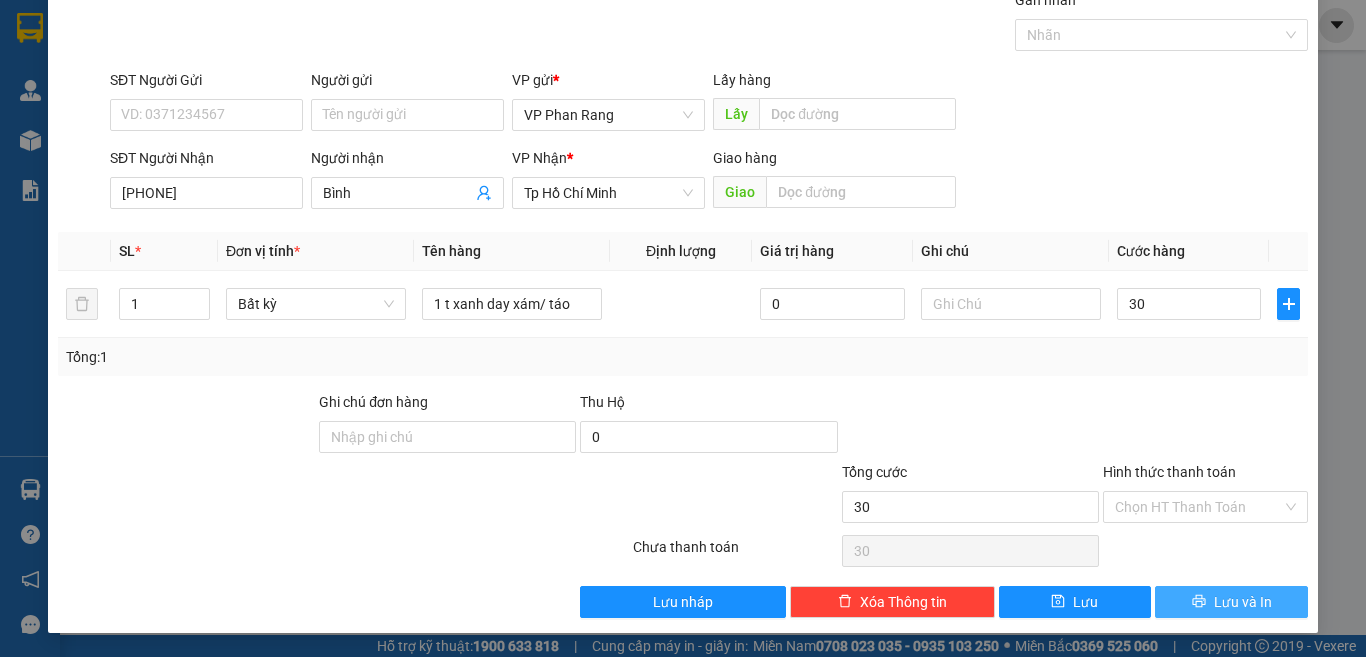 type on "30.000" 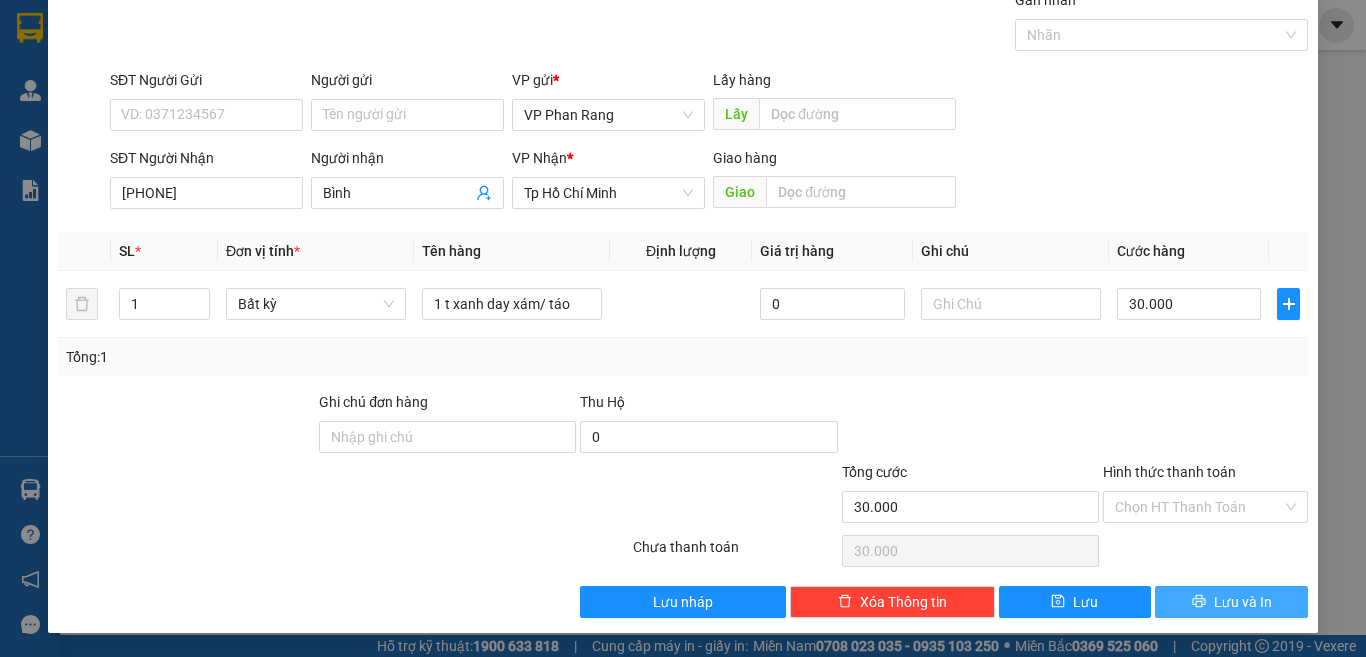 click on "Lưu và In" at bounding box center [1243, 602] 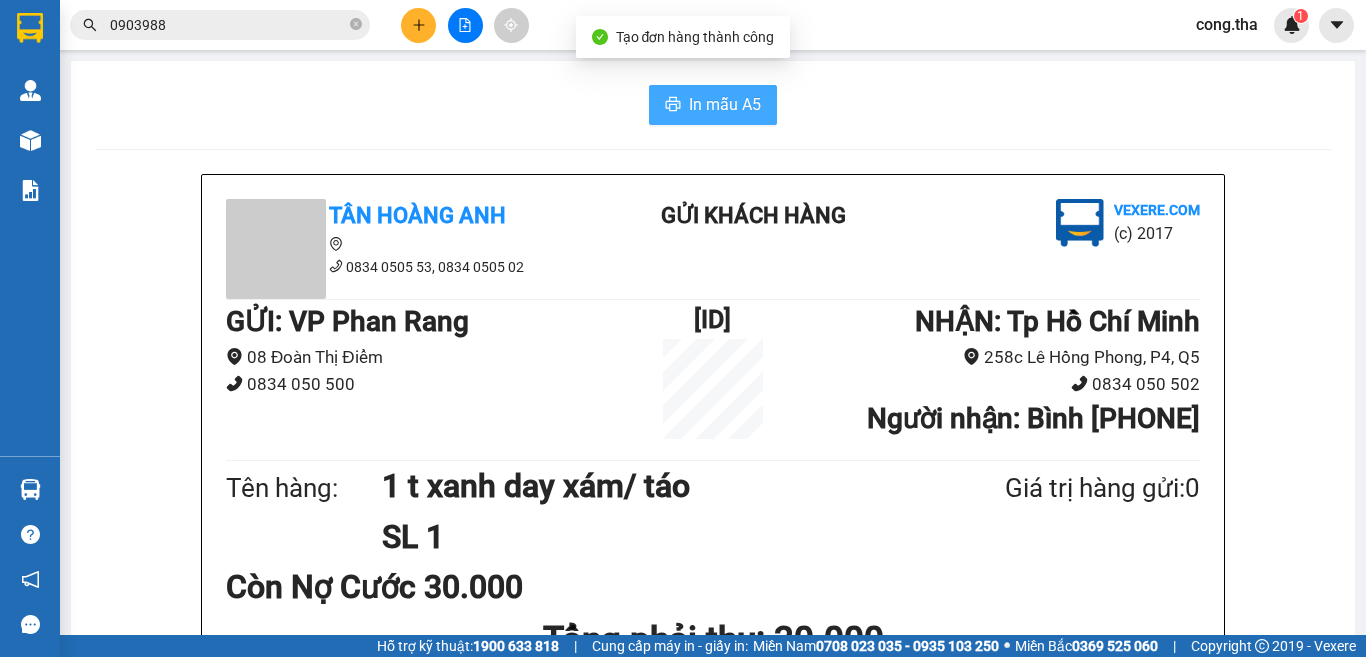 click on "In mẫu A5" at bounding box center (725, 104) 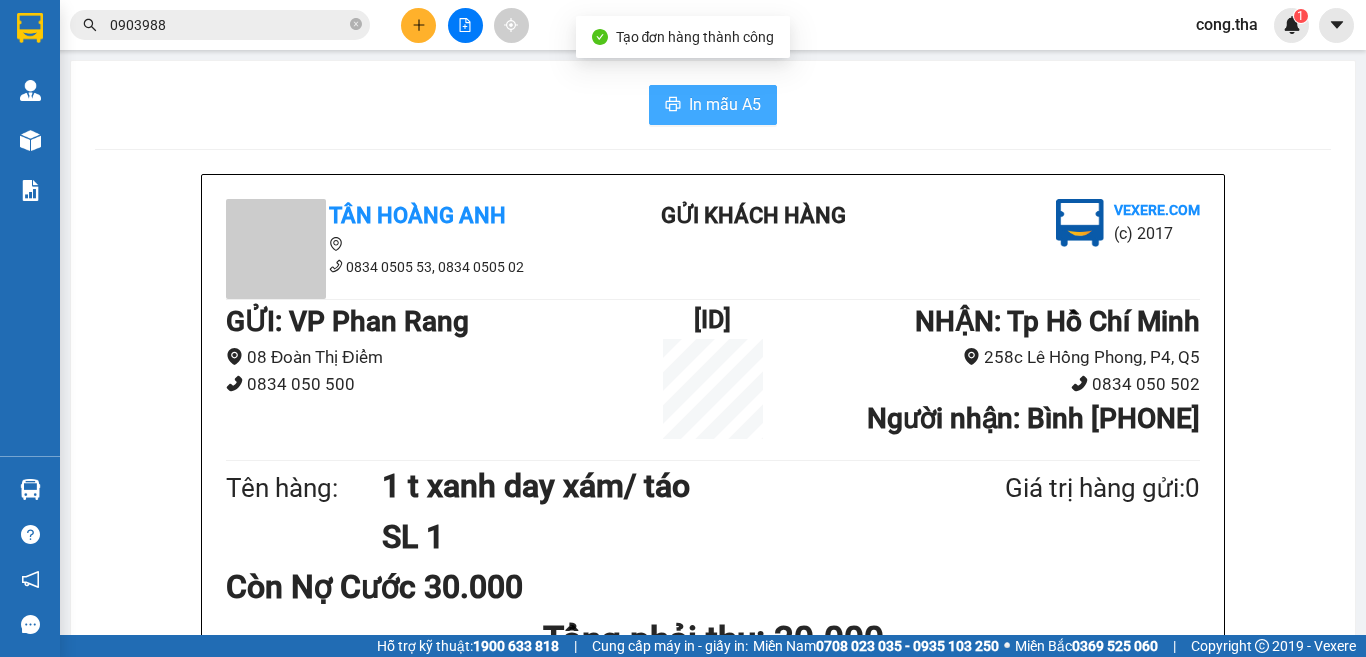 scroll, scrollTop: 0, scrollLeft: 0, axis: both 